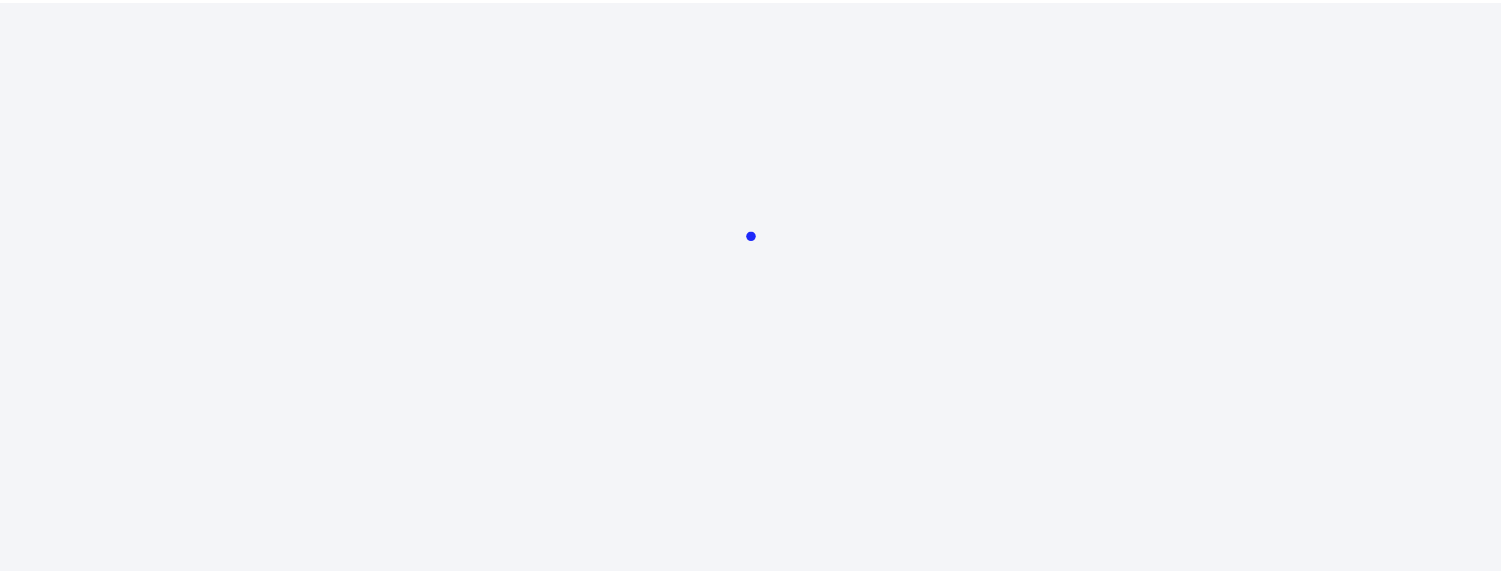 scroll, scrollTop: 0, scrollLeft: 0, axis: both 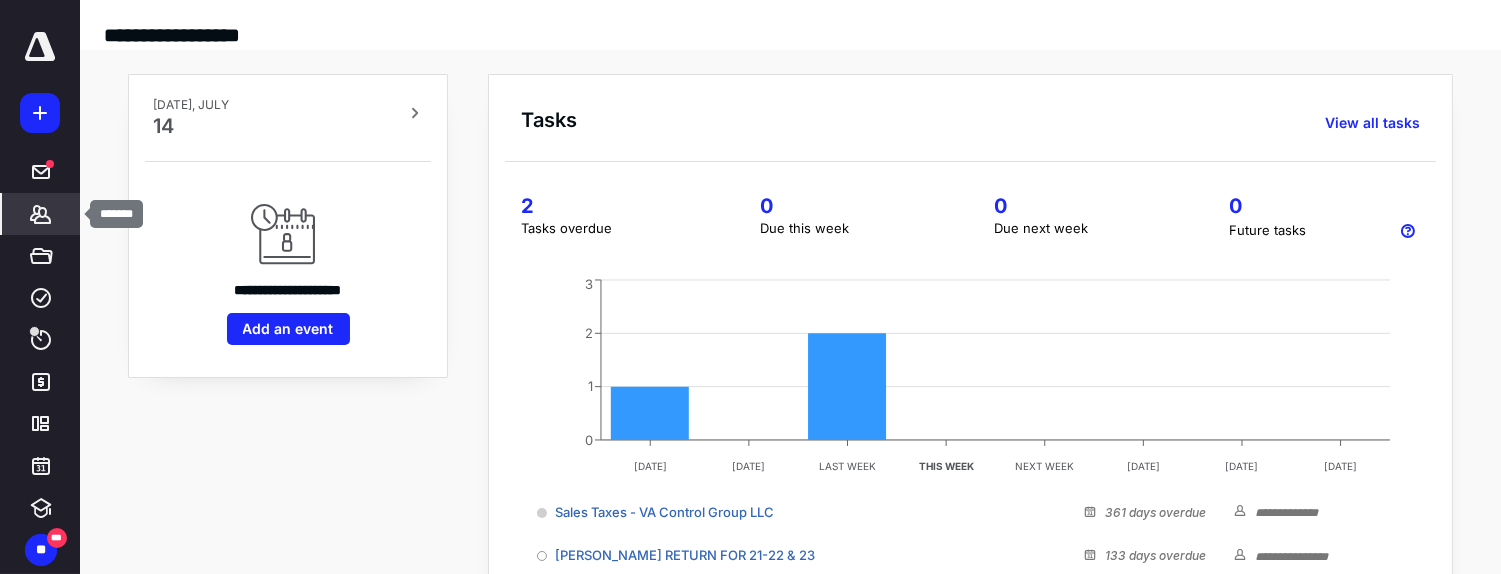 click on "*******" at bounding box center (41, 214) 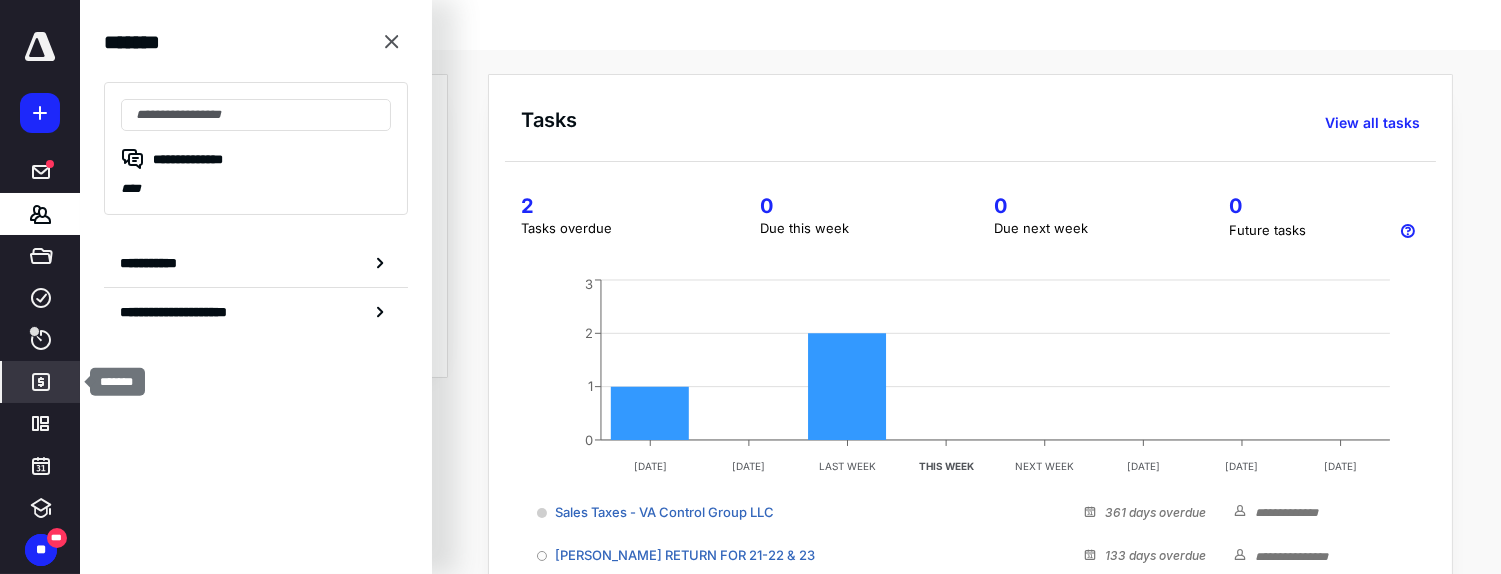 click 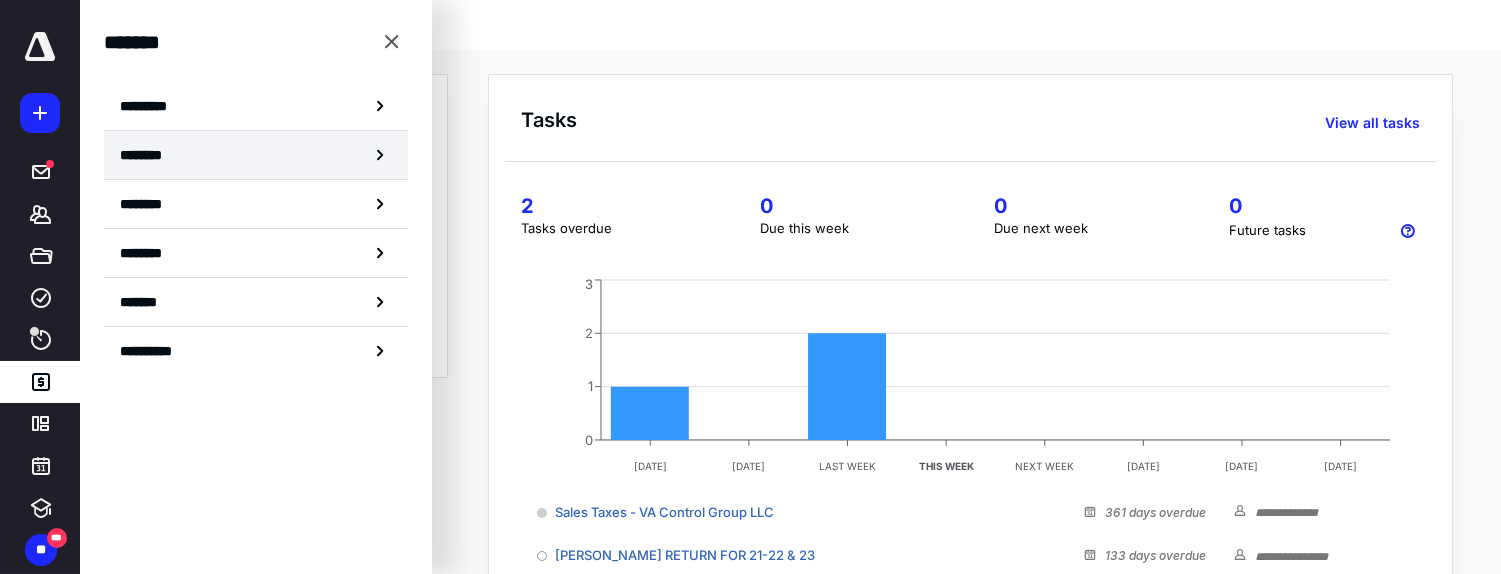 click on "********" at bounding box center [148, 155] 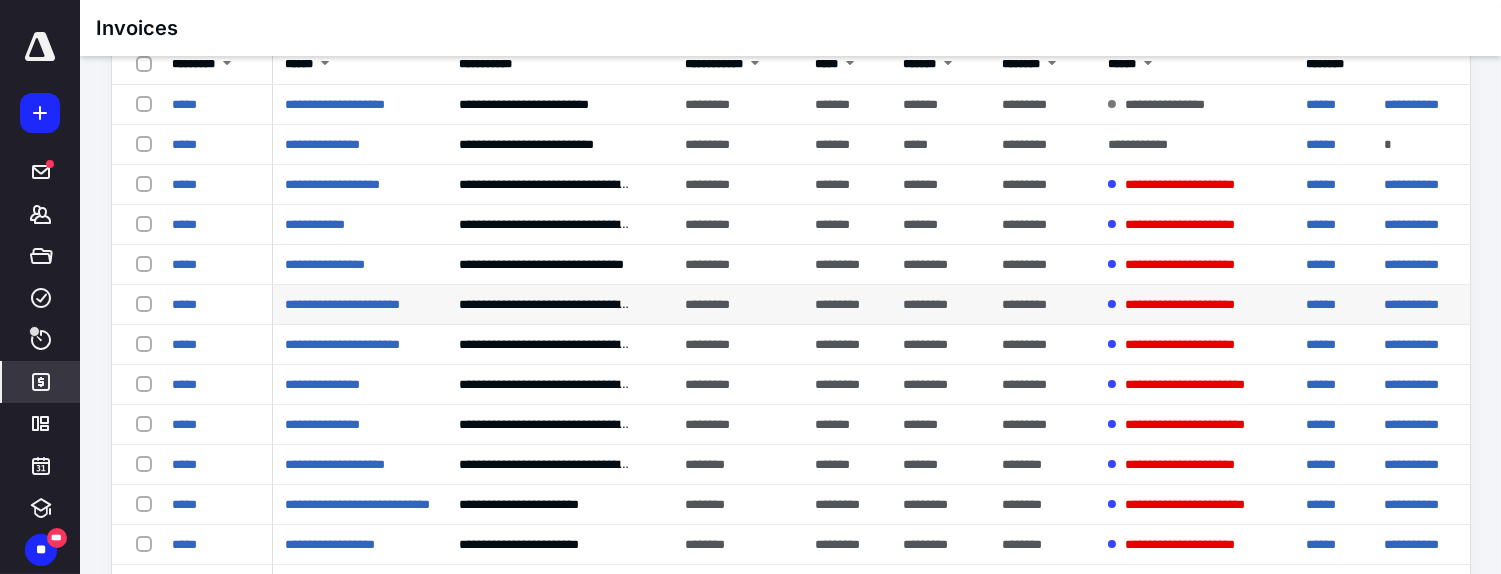 scroll, scrollTop: 0, scrollLeft: 0, axis: both 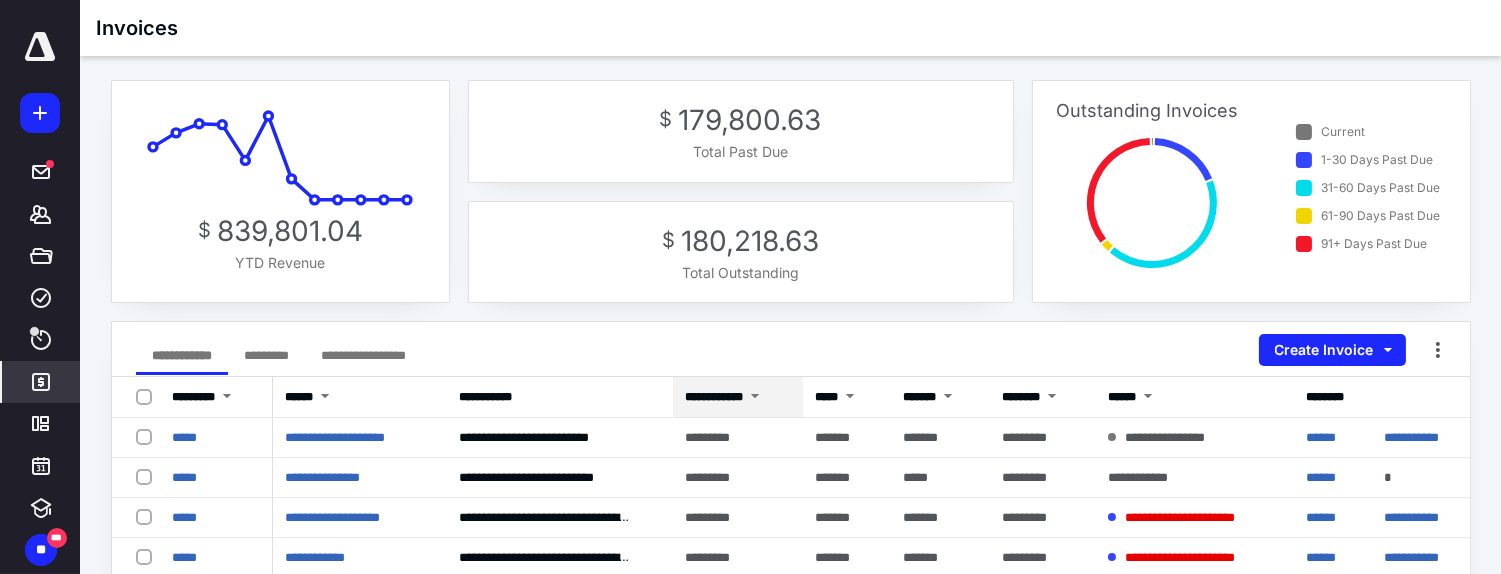 click on "**********" at bounding box center [714, 397] 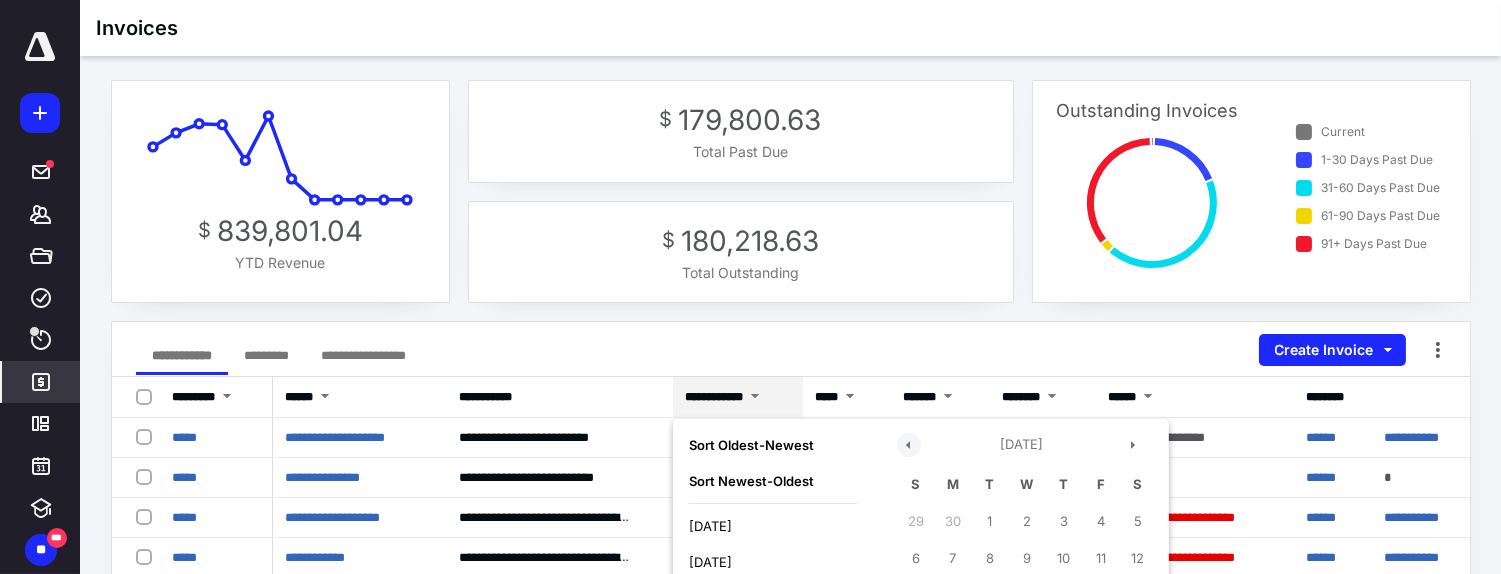 click at bounding box center [909, 445] 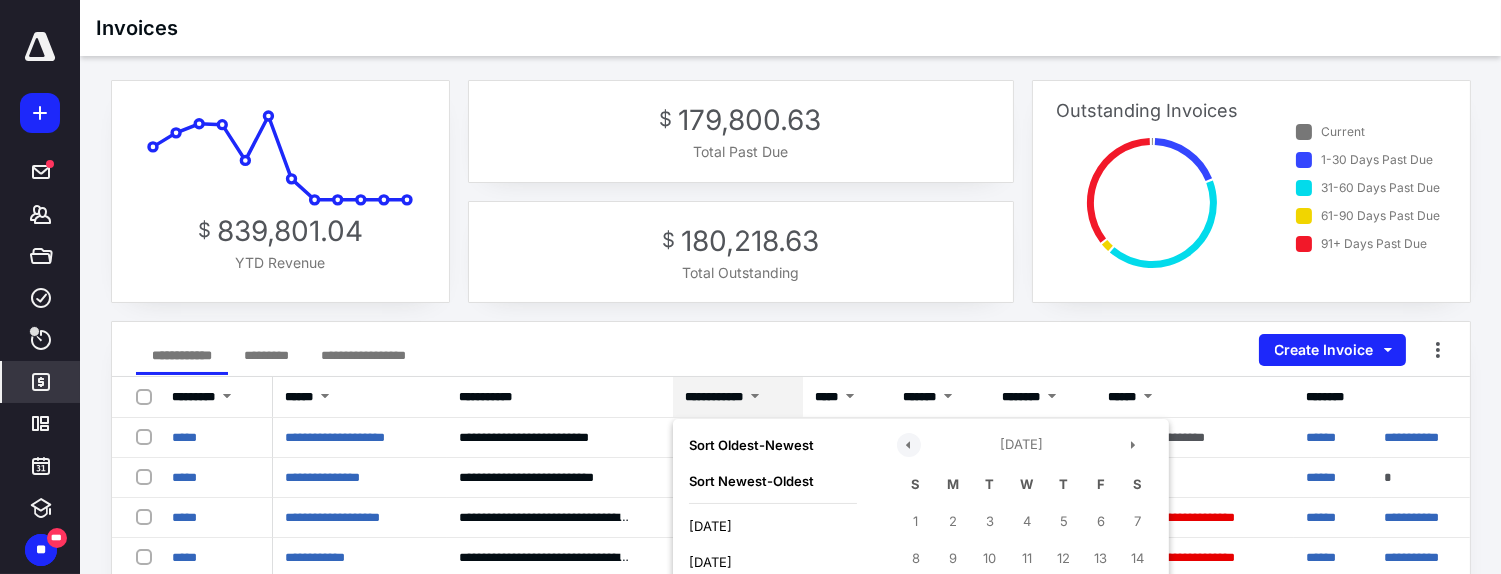 click at bounding box center (909, 445) 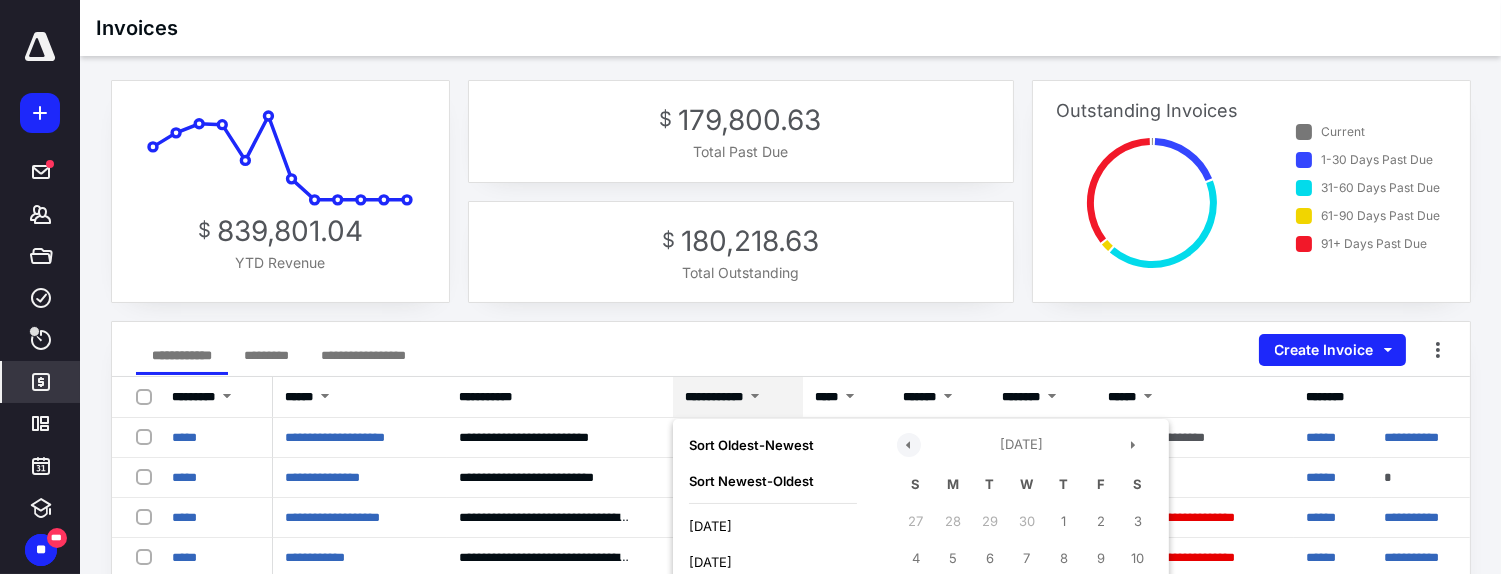 click at bounding box center (909, 445) 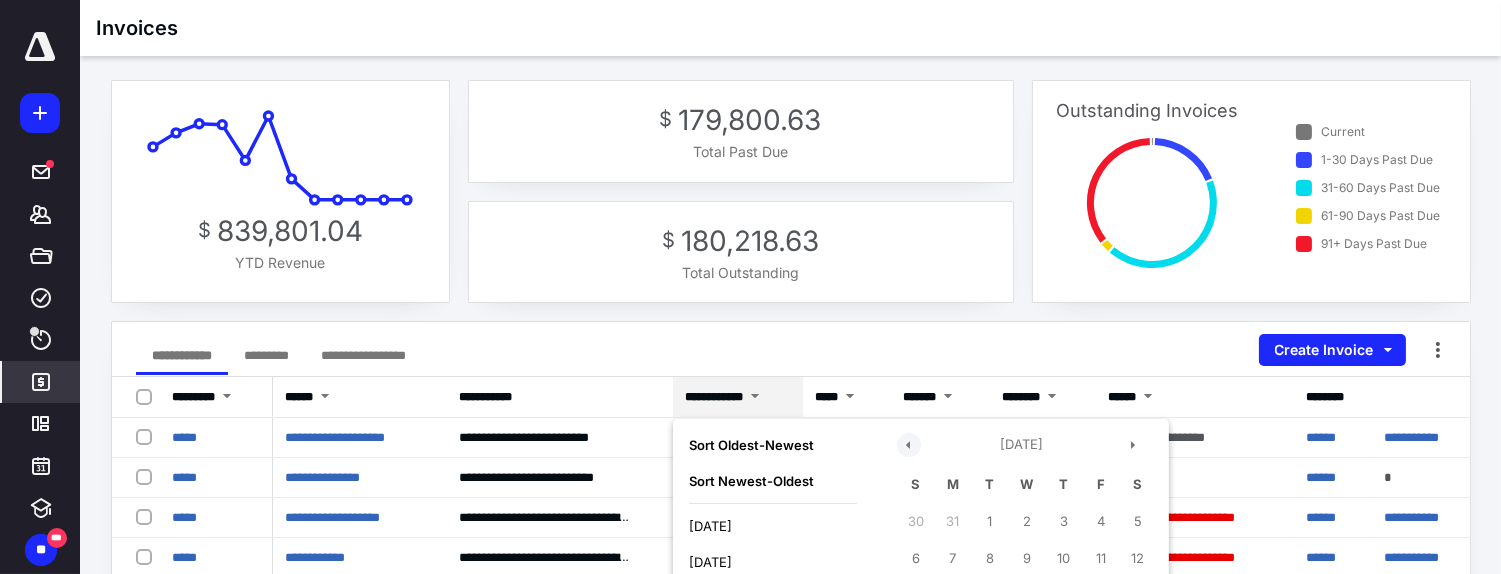click at bounding box center [909, 445] 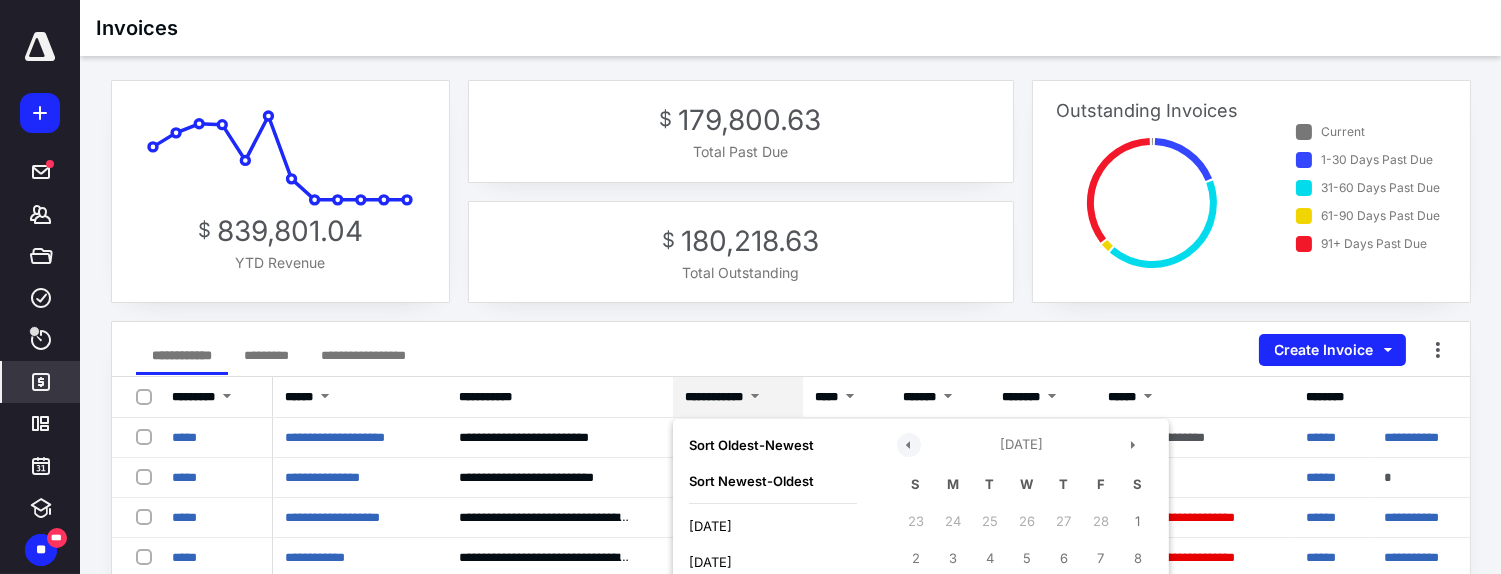 click at bounding box center [909, 445] 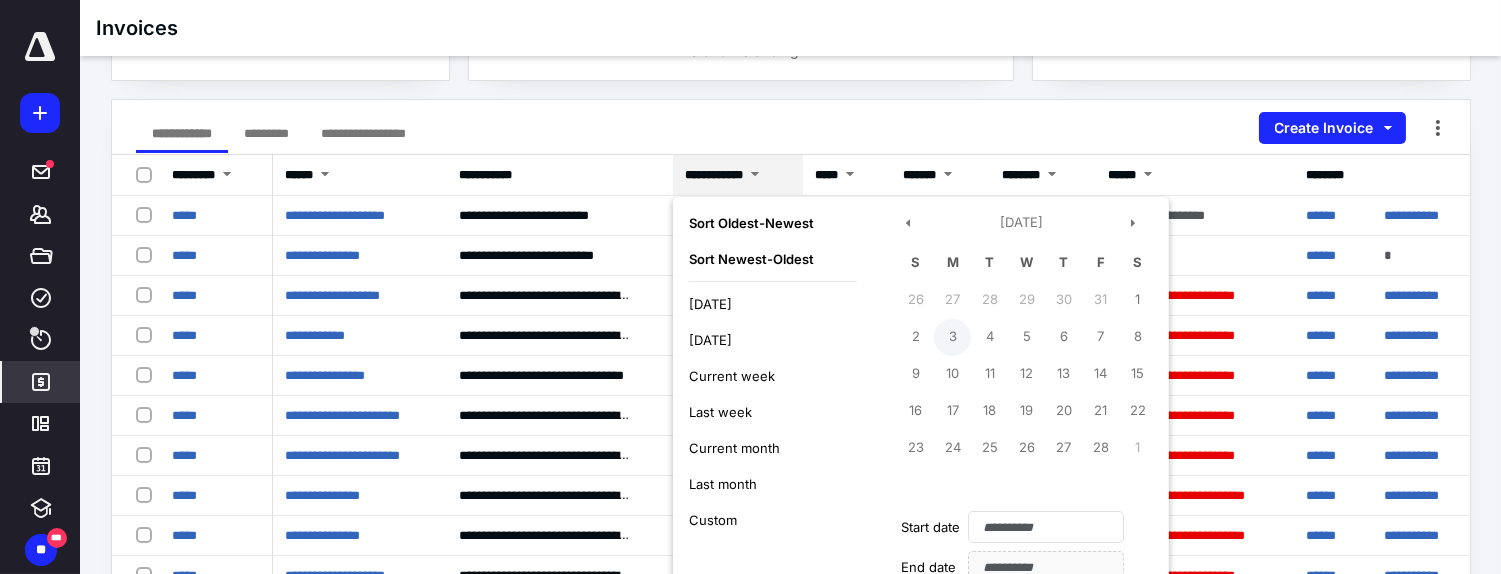 scroll, scrollTop: 111, scrollLeft: 0, axis: vertical 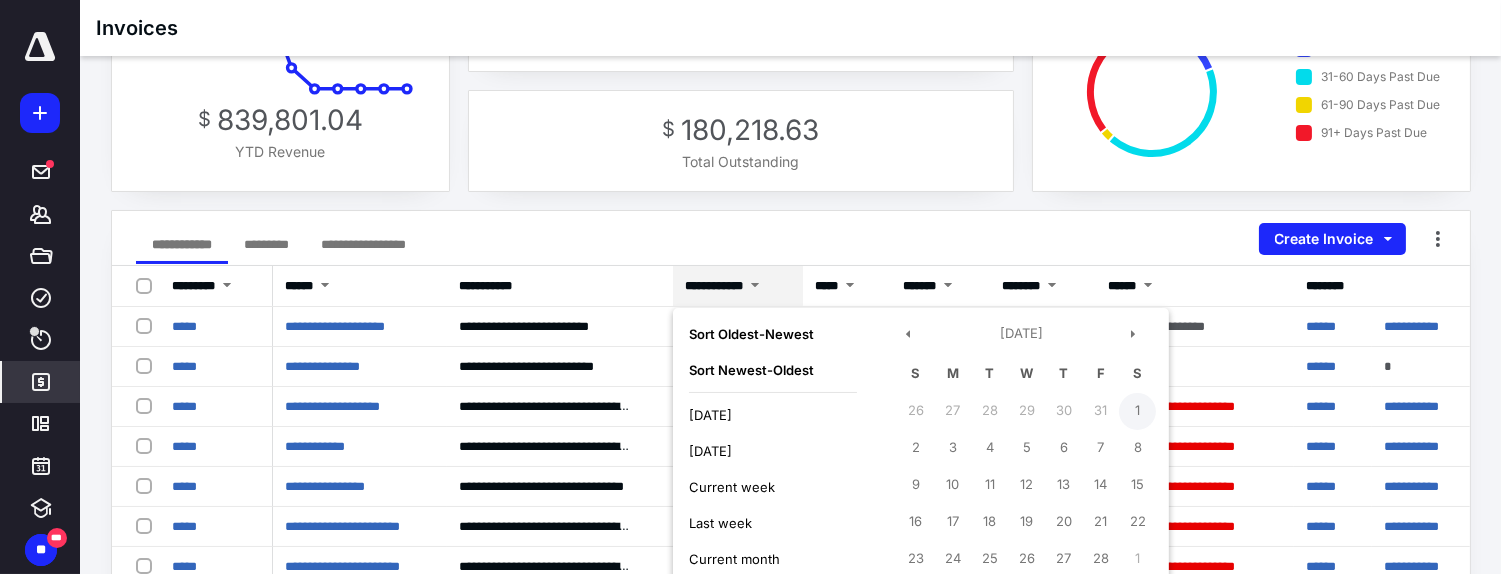 click on "1" at bounding box center [1137, 411] 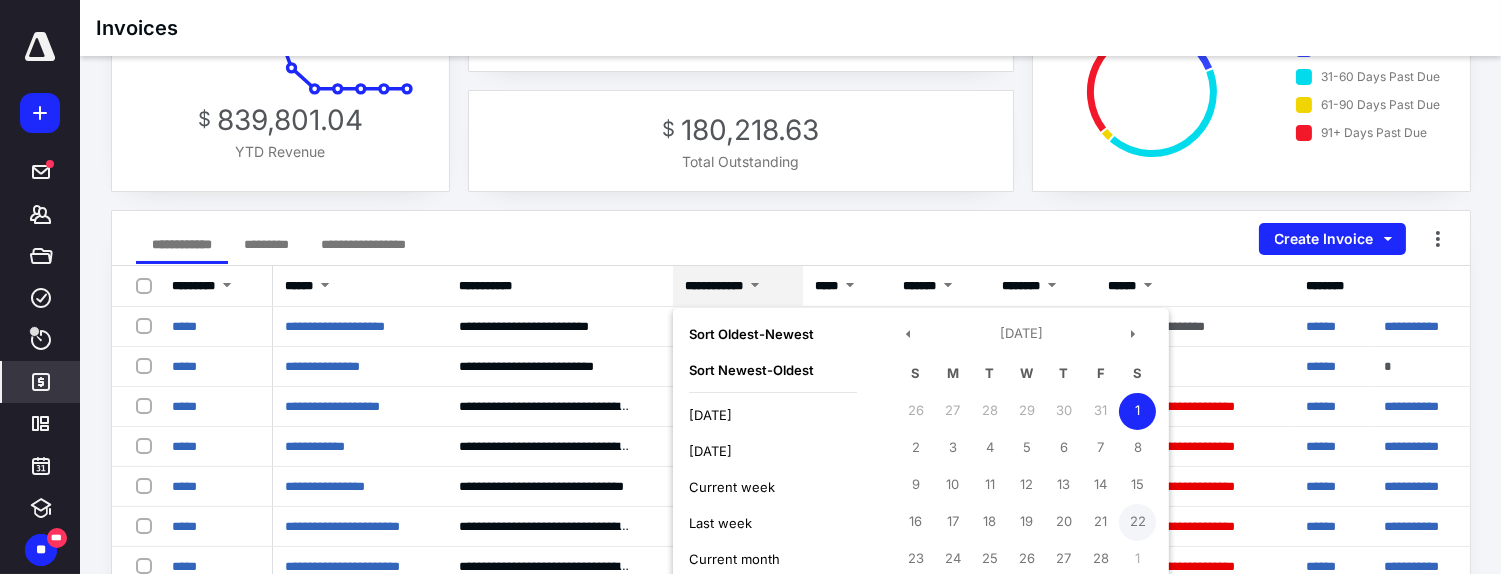 scroll, scrollTop: 222, scrollLeft: 0, axis: vertical 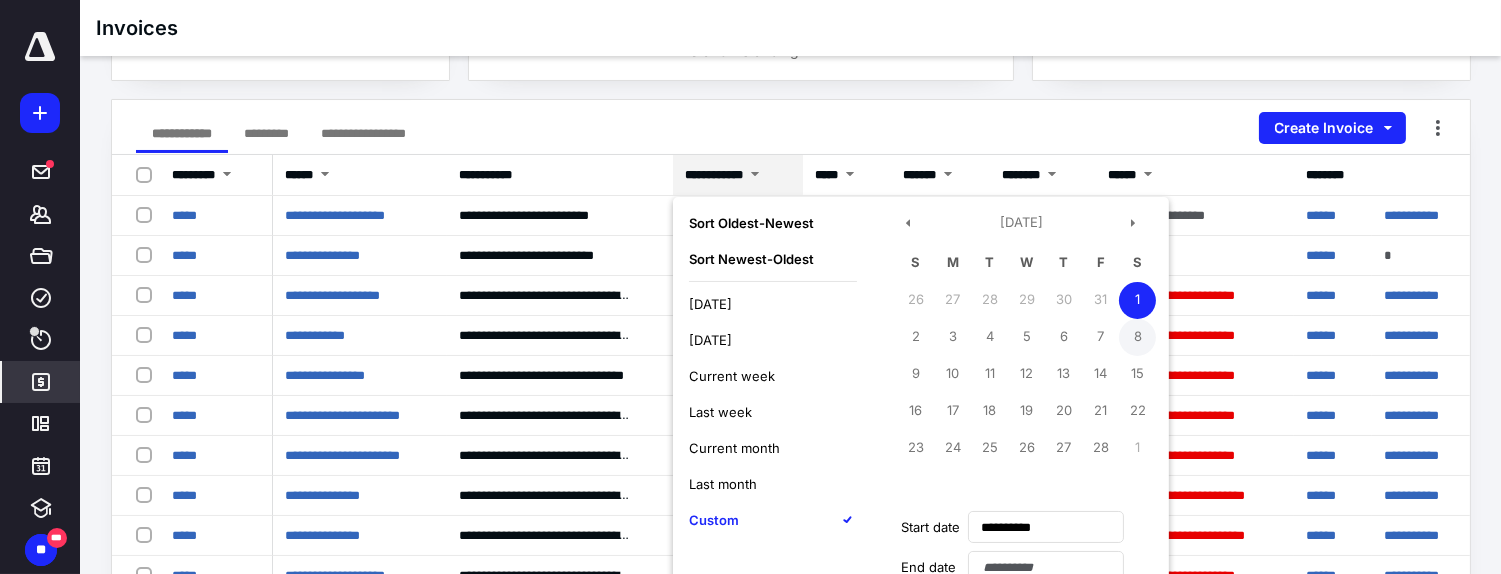 click on "8" at bounding box center [1137, 337] 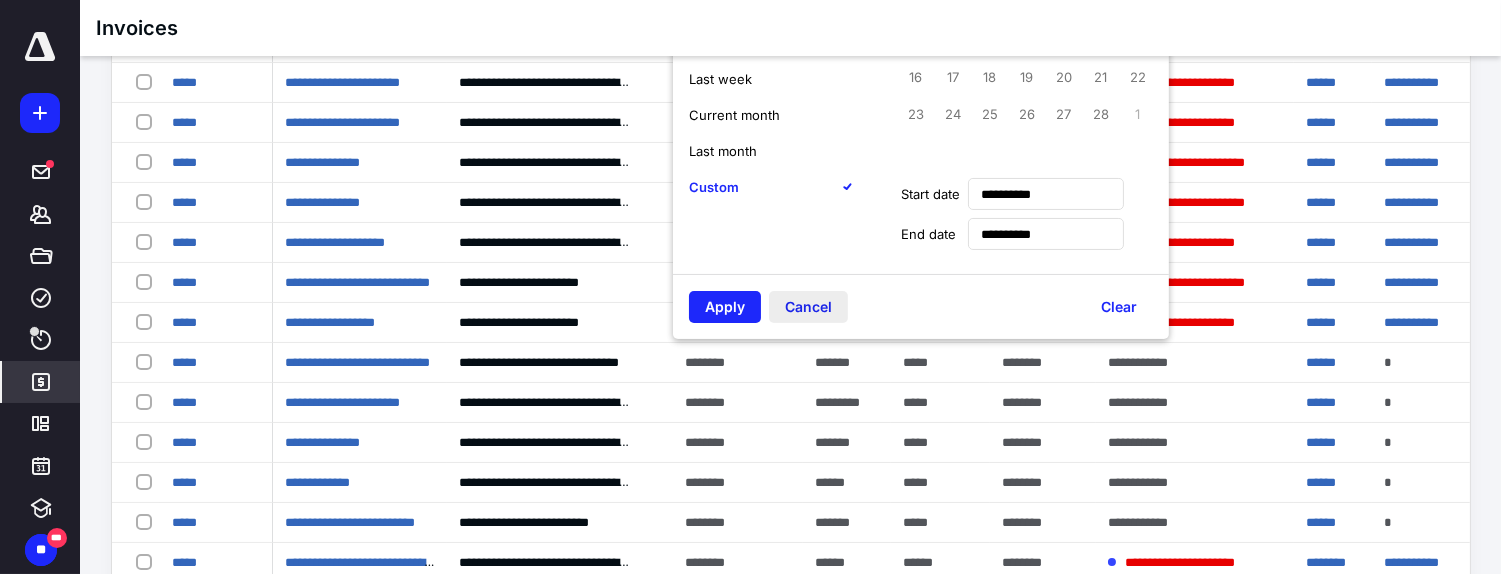 scroll, scrollTop: 666, scrollLeft: 0, axis: vertical 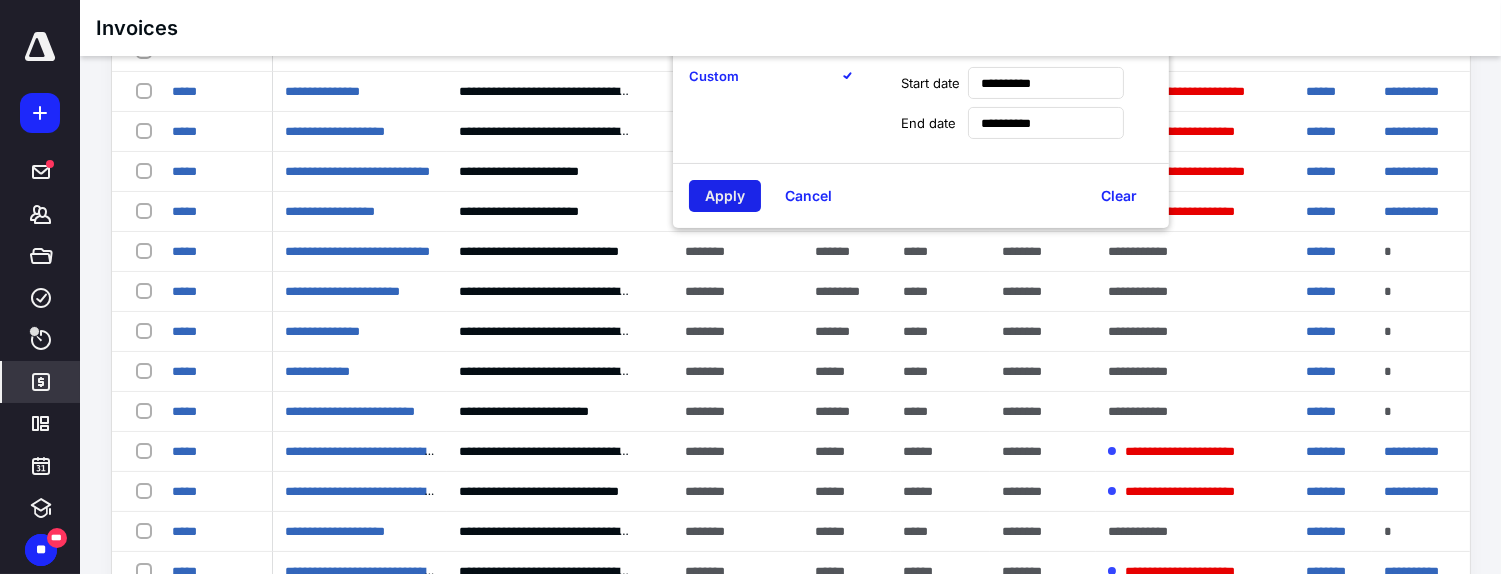 click on "Apply" at bounding box center [725, 196] 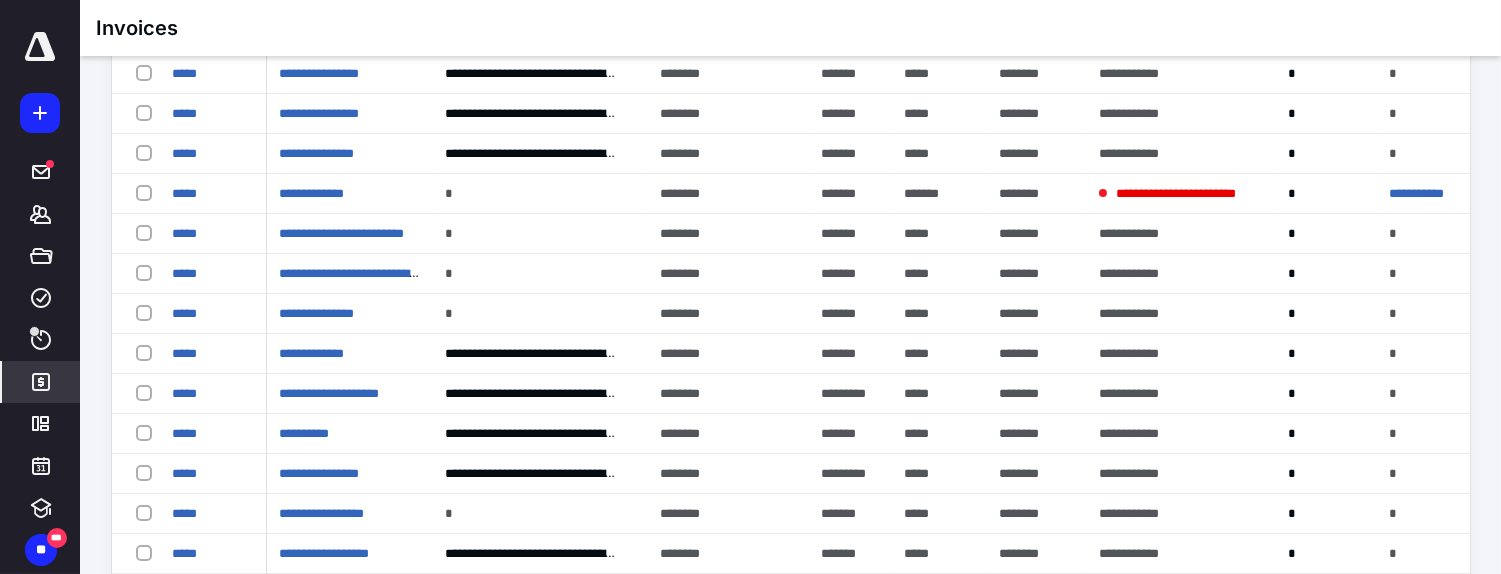 scroll, scrollTop: 222, scrollLeft: 0, axis: vertical 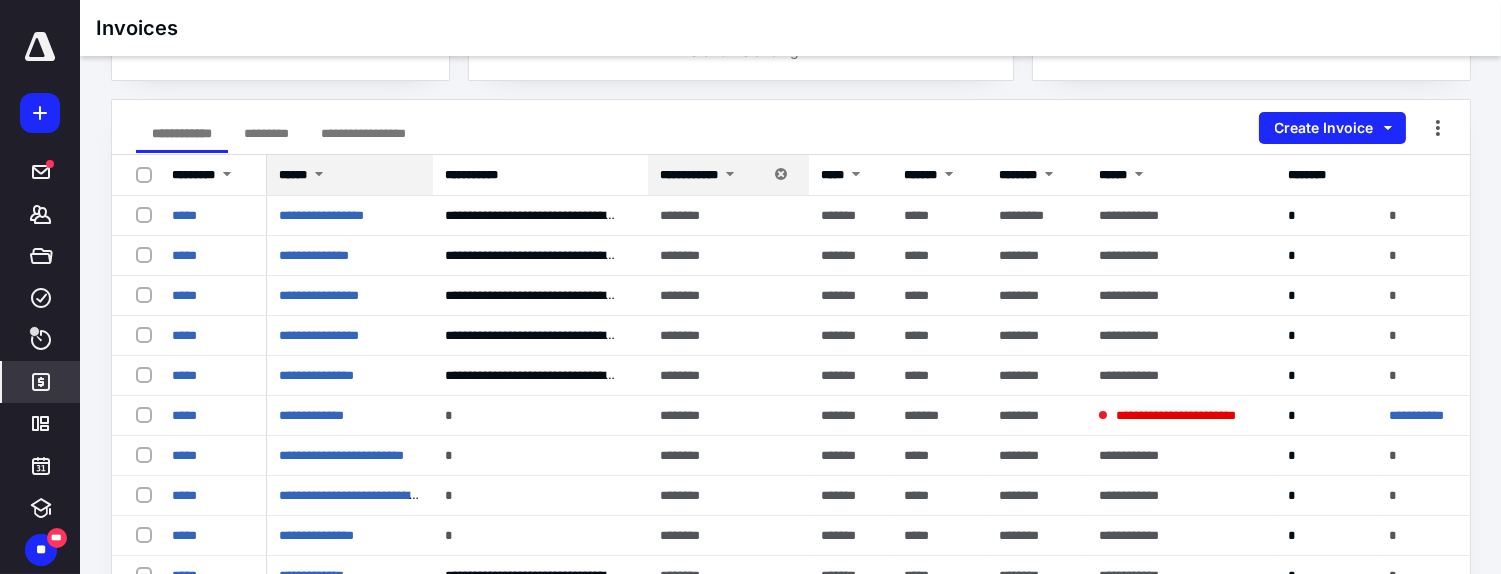 click at bounding box center (319, 176) 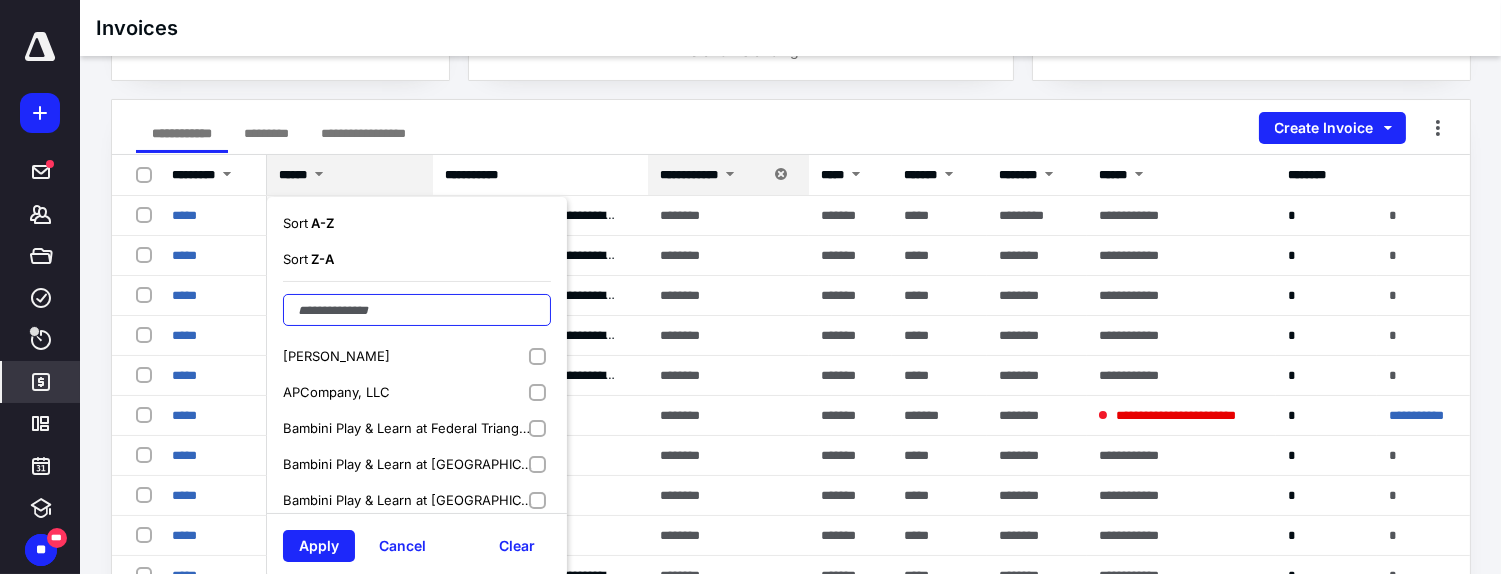 click at bounding box center (417, 310) 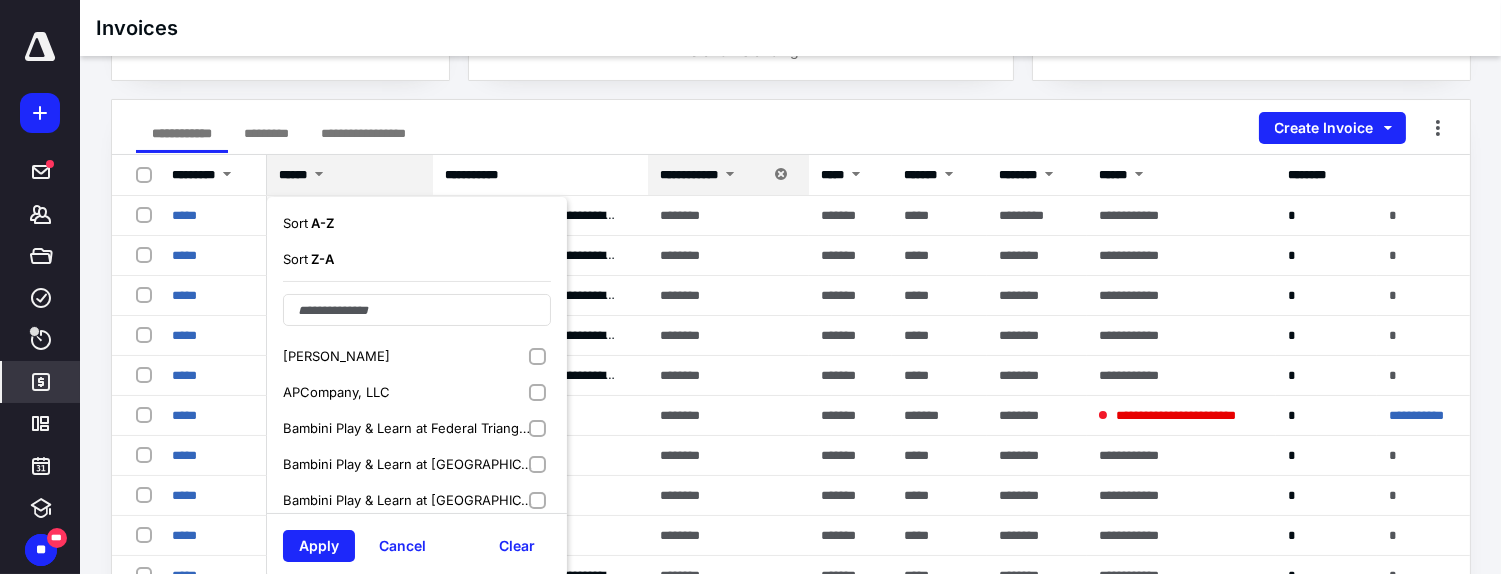 click on "Bambini Play & Learn at Federal Triangle LLC" at bounding box center (407, 428) 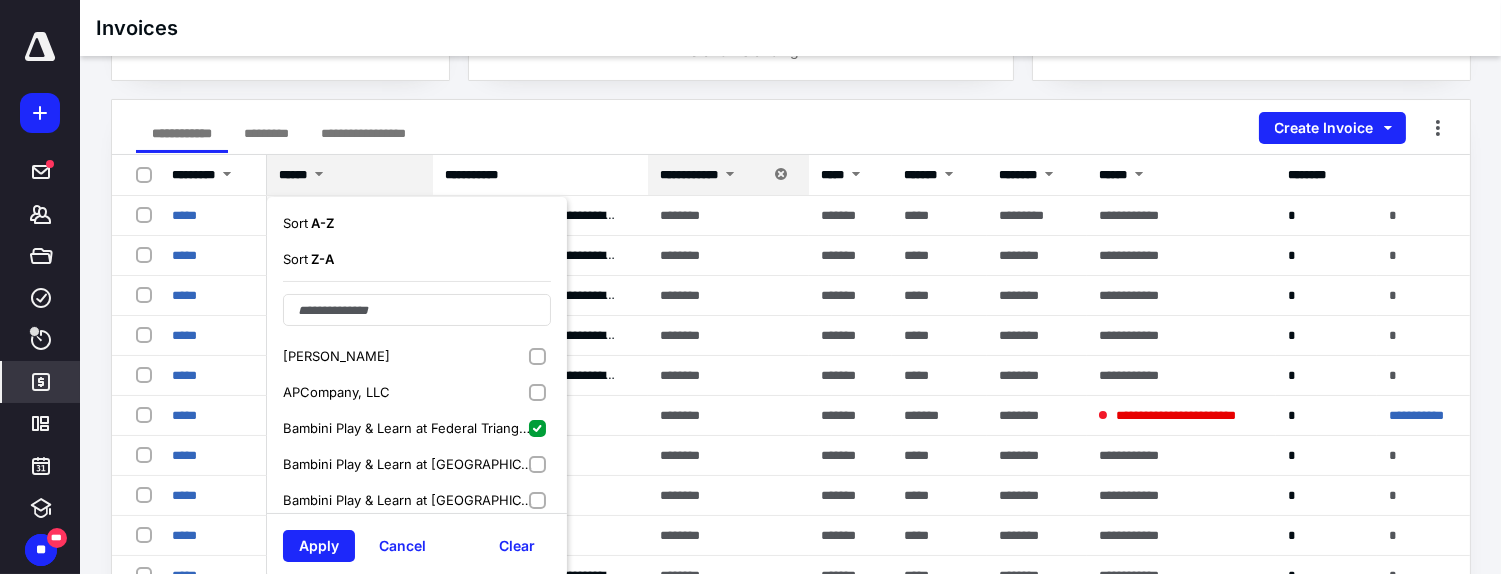 click on "Bambini Play & Learn at [GEOGRAPHIC_DATA], LLC" at bounding box center [417, 464] 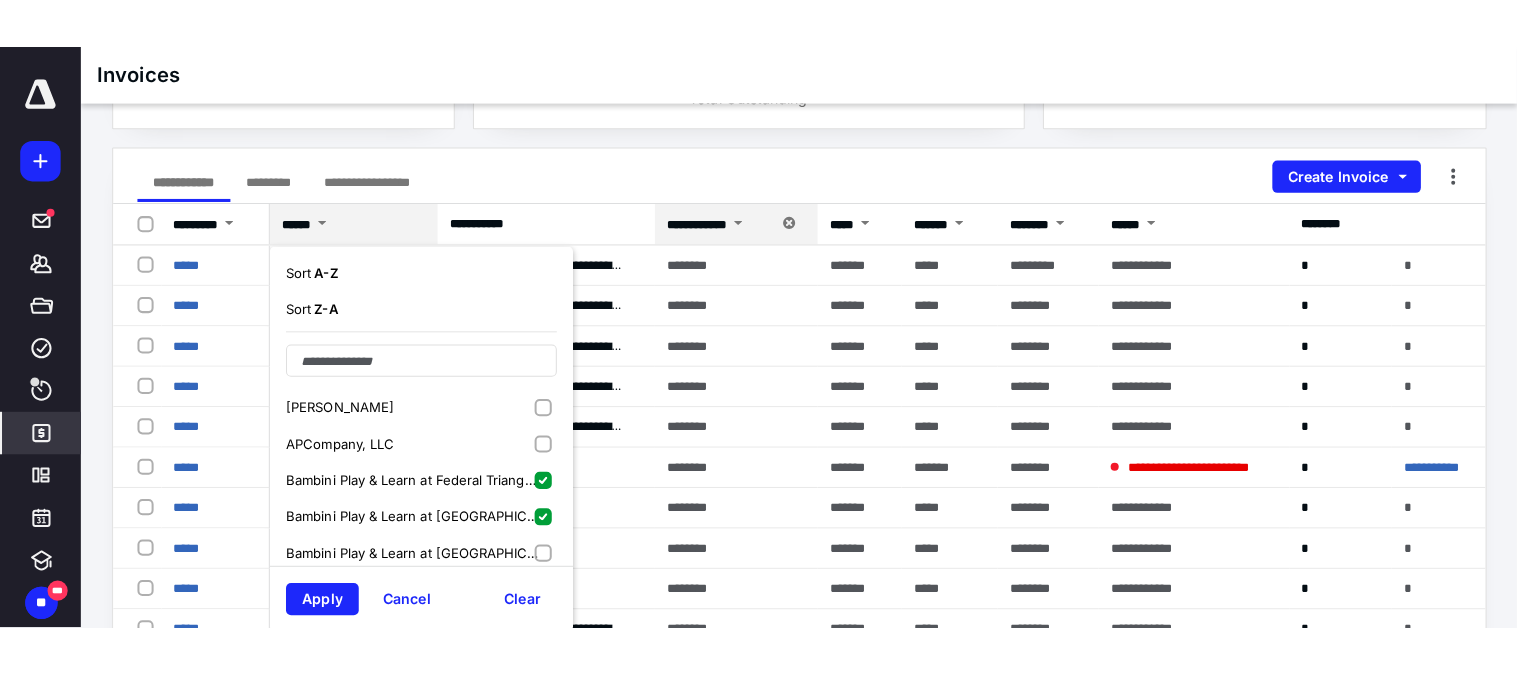 scroll, scrollTop: 111, scrollLeft: 0, axis: vertical 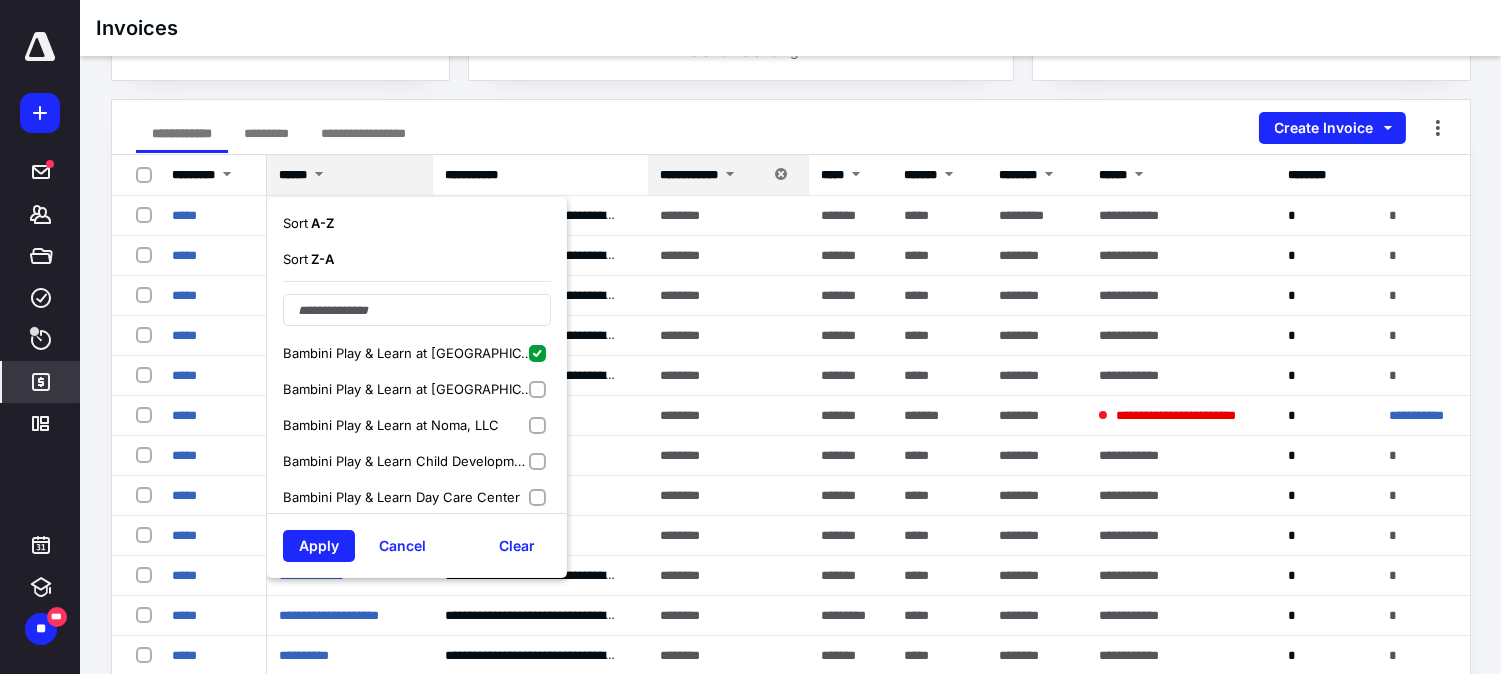 click on "Bambini Play & Learn at Noma, LLC" at bounding box center (417, 425) 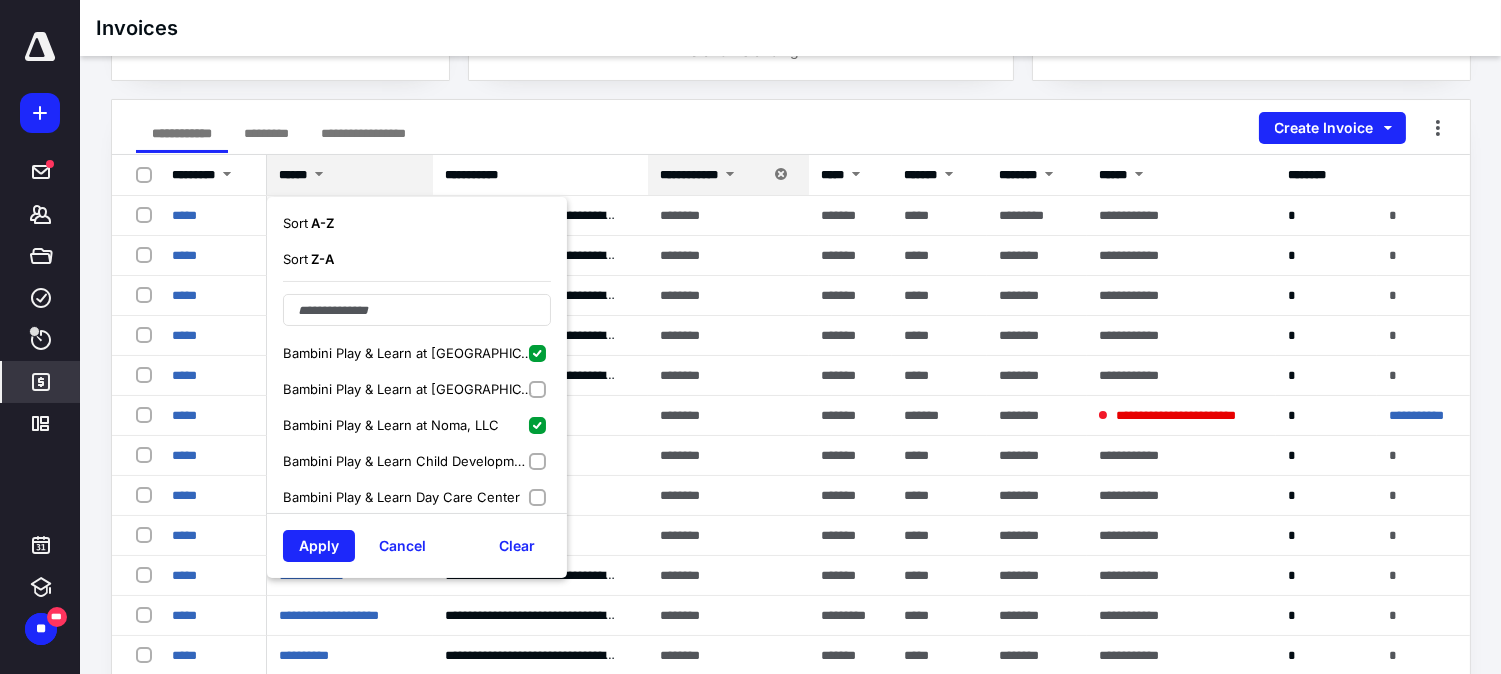 click on "Bambini Play & Learn Child Development Centers Inc." at bounding box center [407, 461] 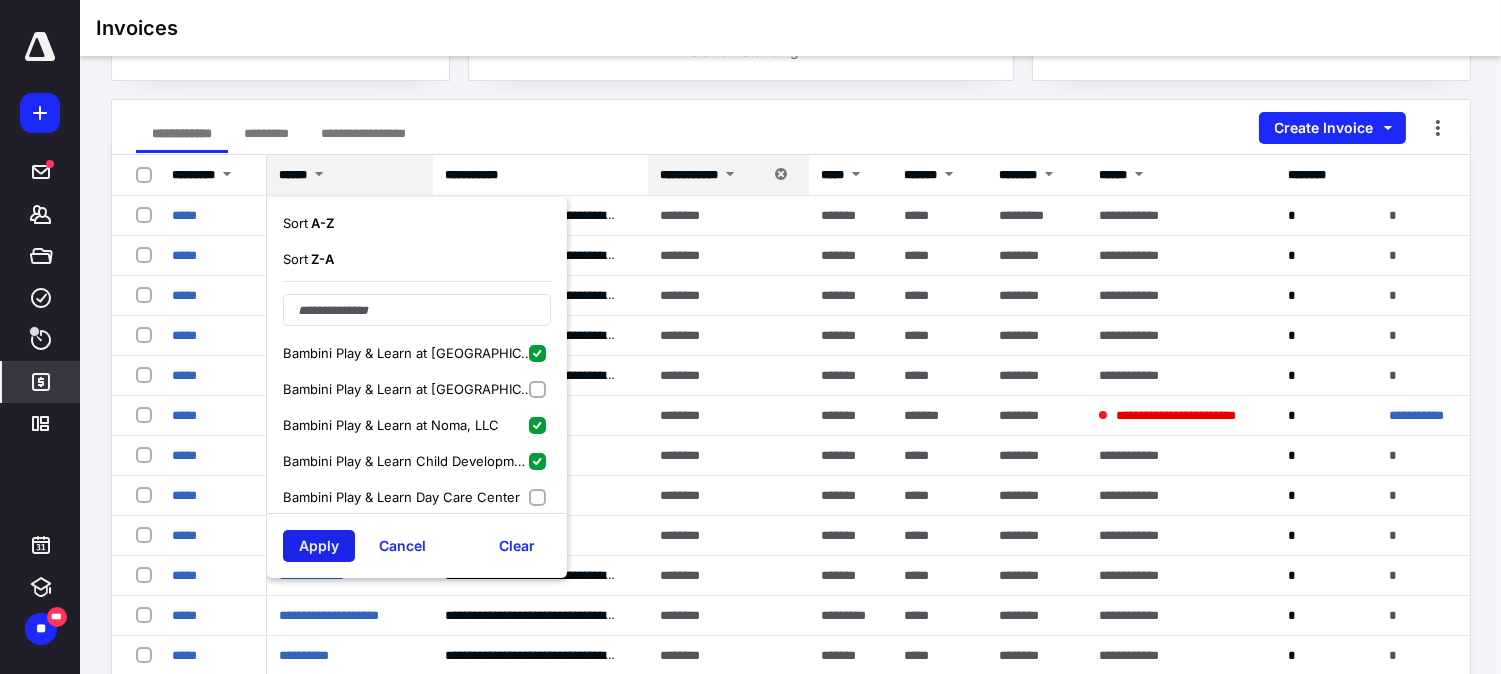 click on "Apply" at bounding box center [319, 546] 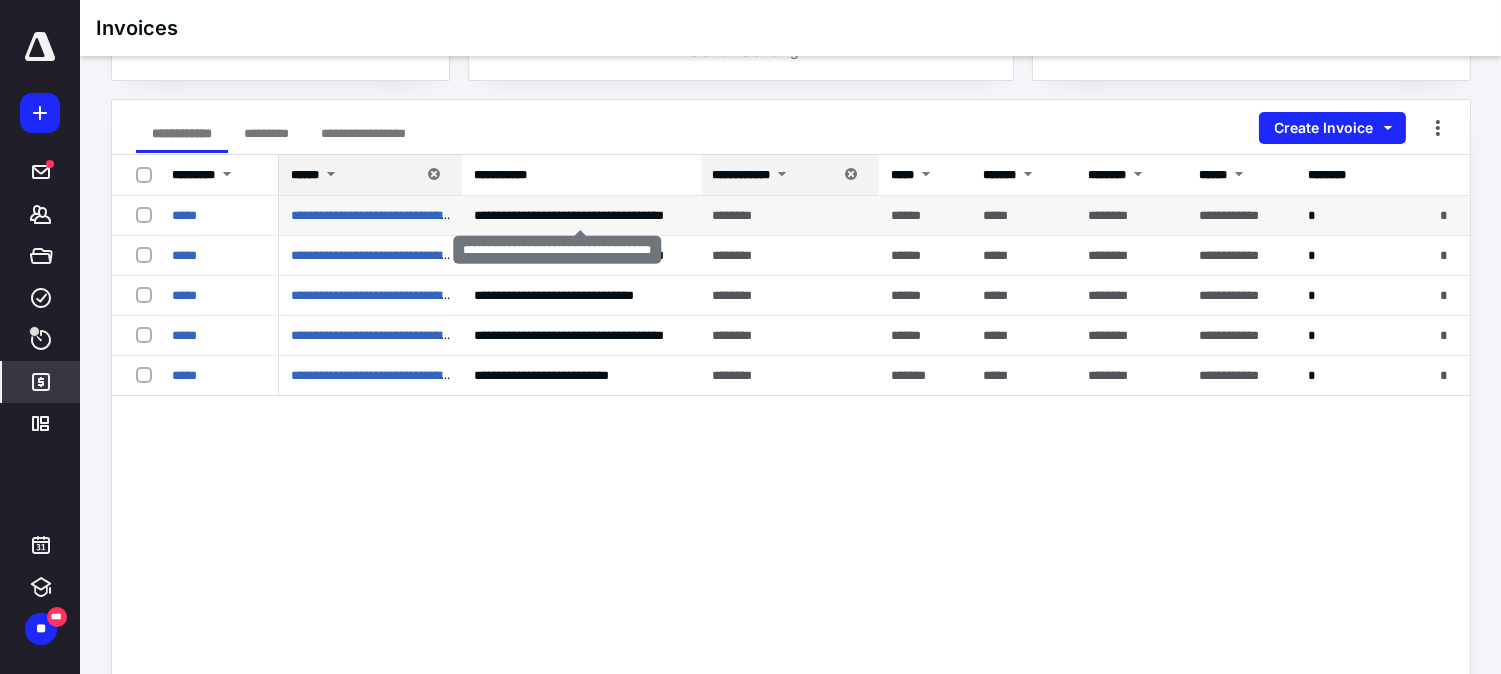 click on "**********" at bounding box center [577, 215] 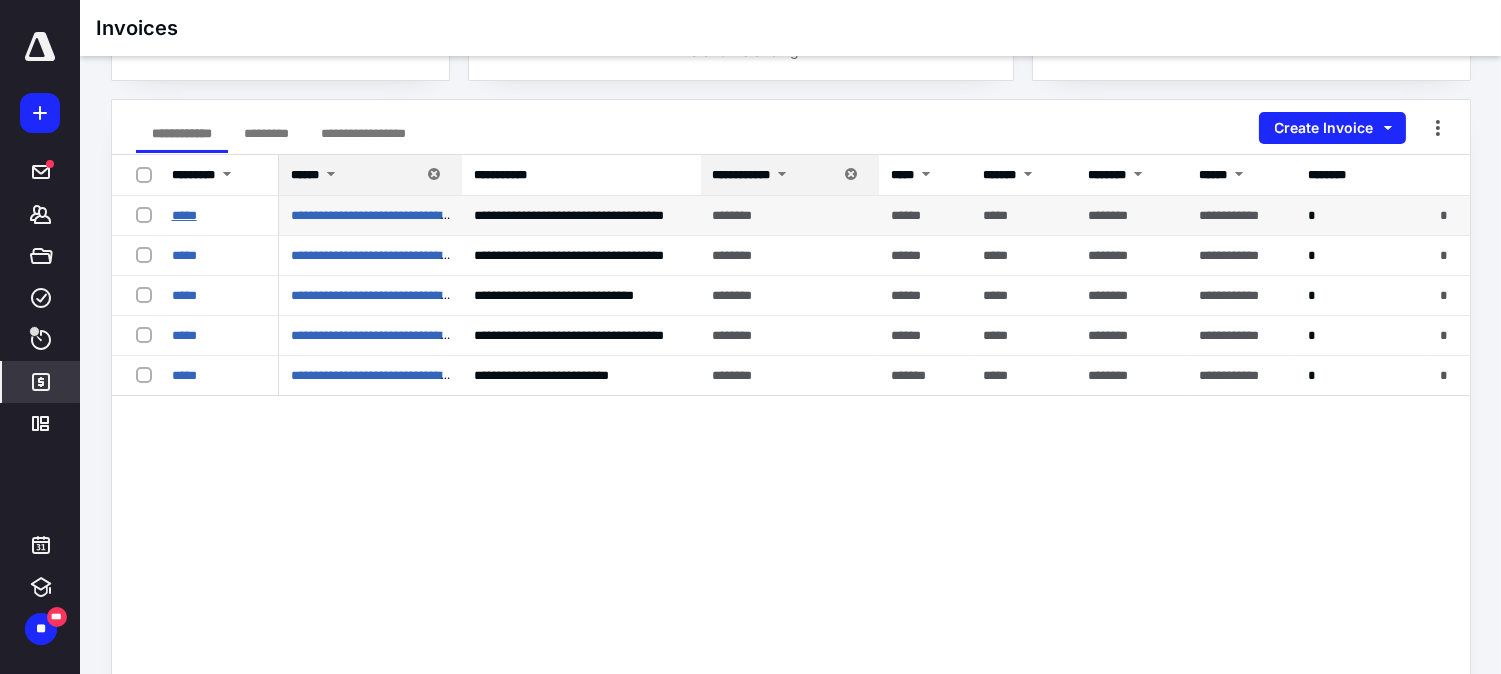 click on "*****" at bounding box center (184, 215) 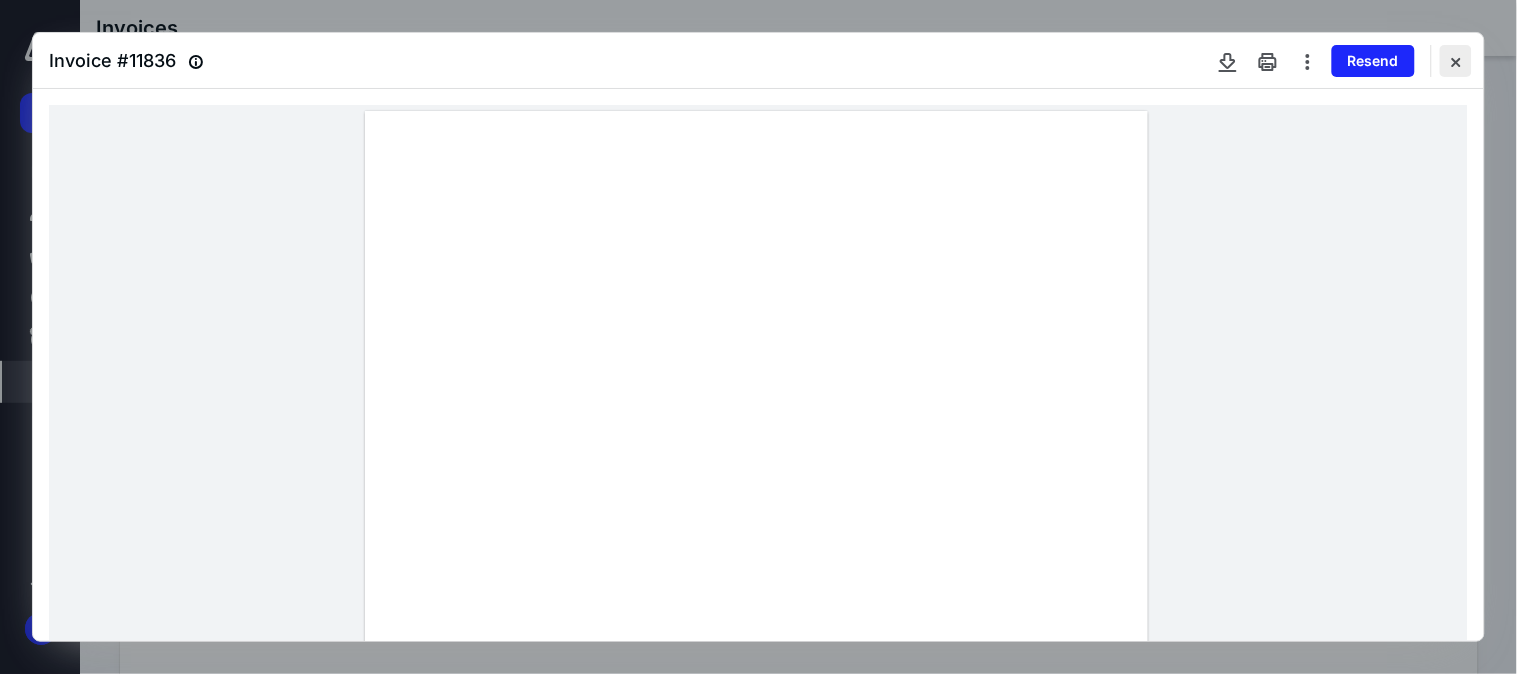 click at bounding box center [1456, 61] 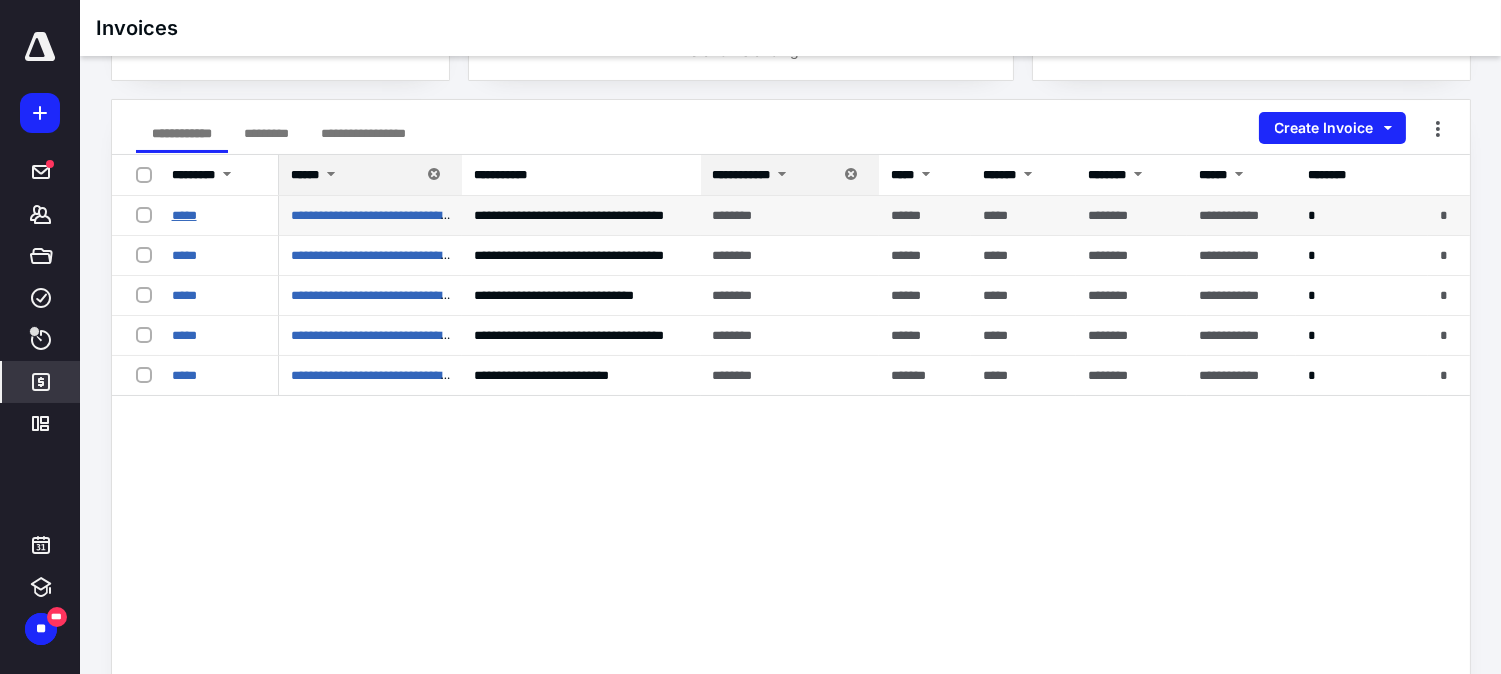 click on "*****" at bounding box center [184, 215] 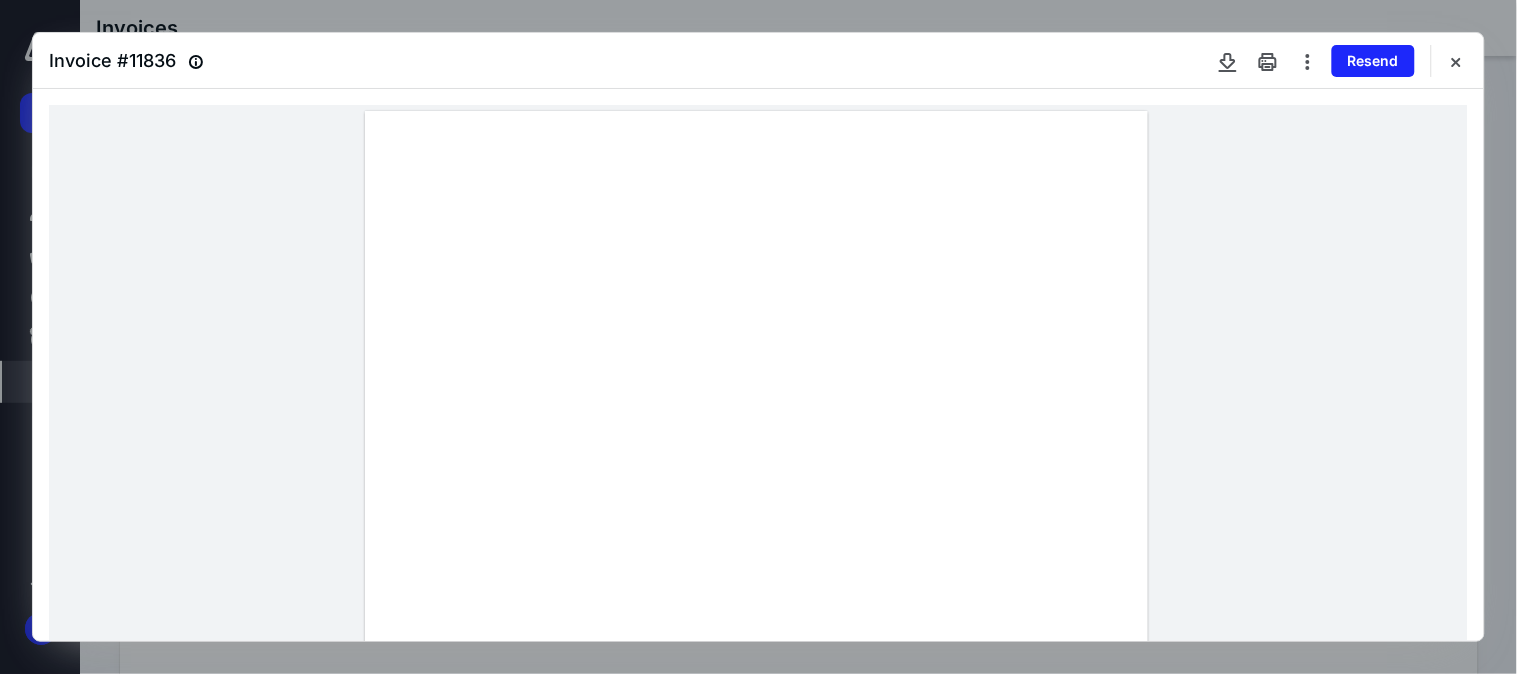 drag, startPoint x: 532, startPoint y: 538, endPoint x: 752, endPoint y: 542, distance: 220.03636 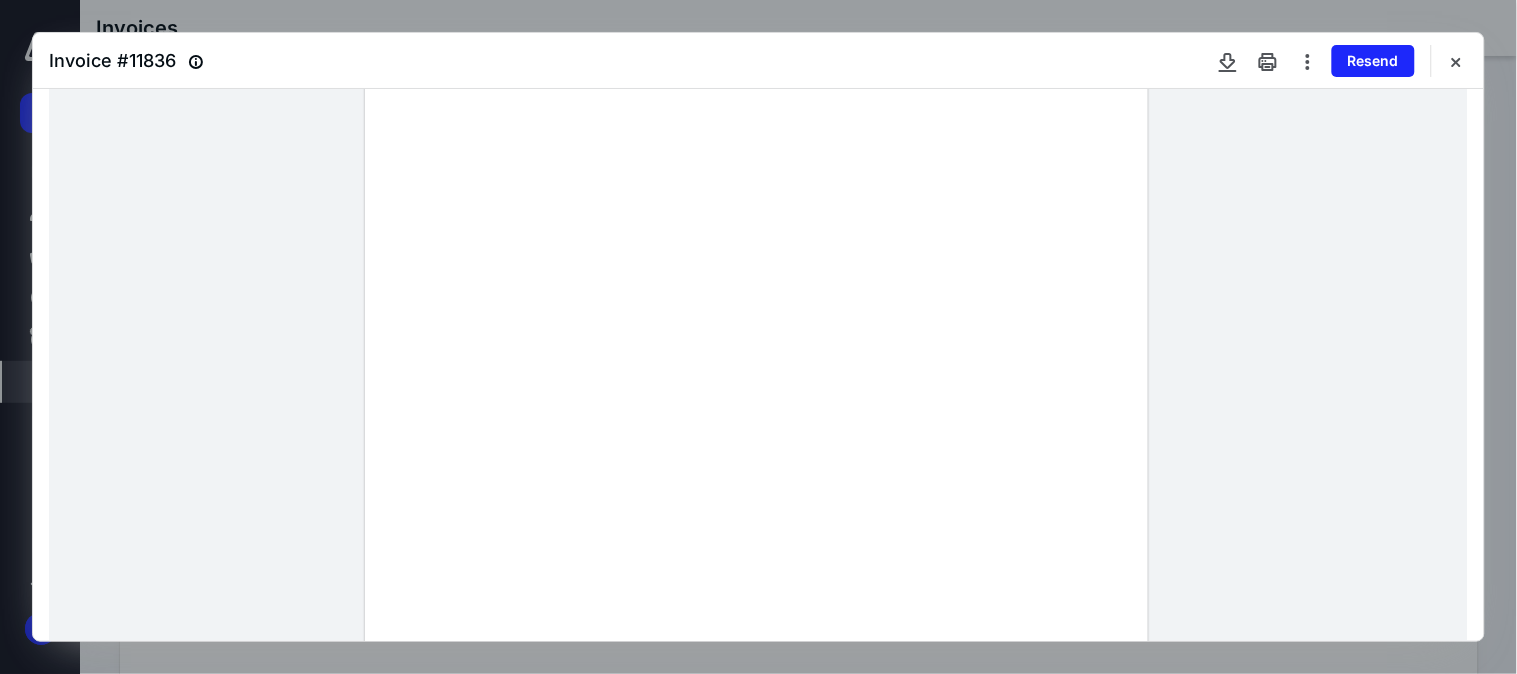 drag, startPoint x: 745, startPoint y: 537, endPoint x: 651, endPoint y: 541, distance: 94.08507 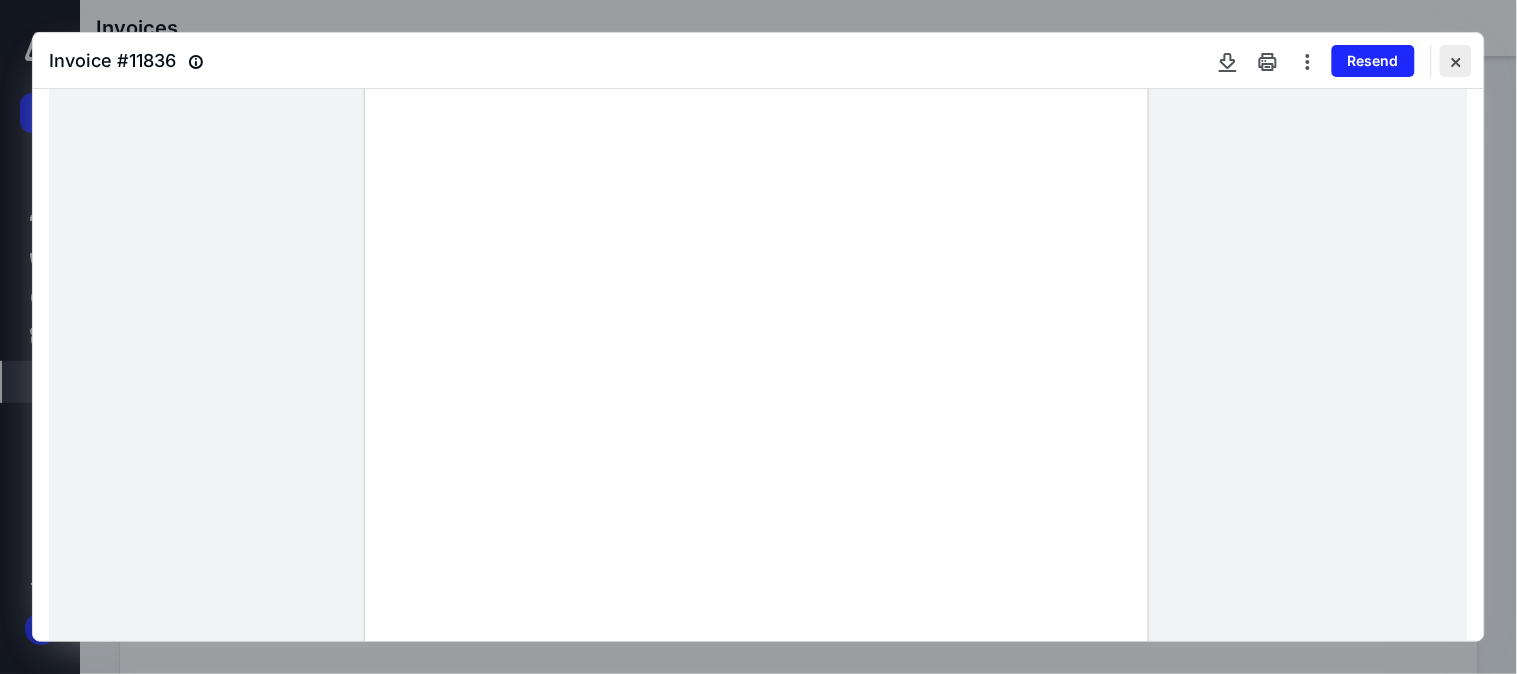 click at bounding box center (1456, 61) 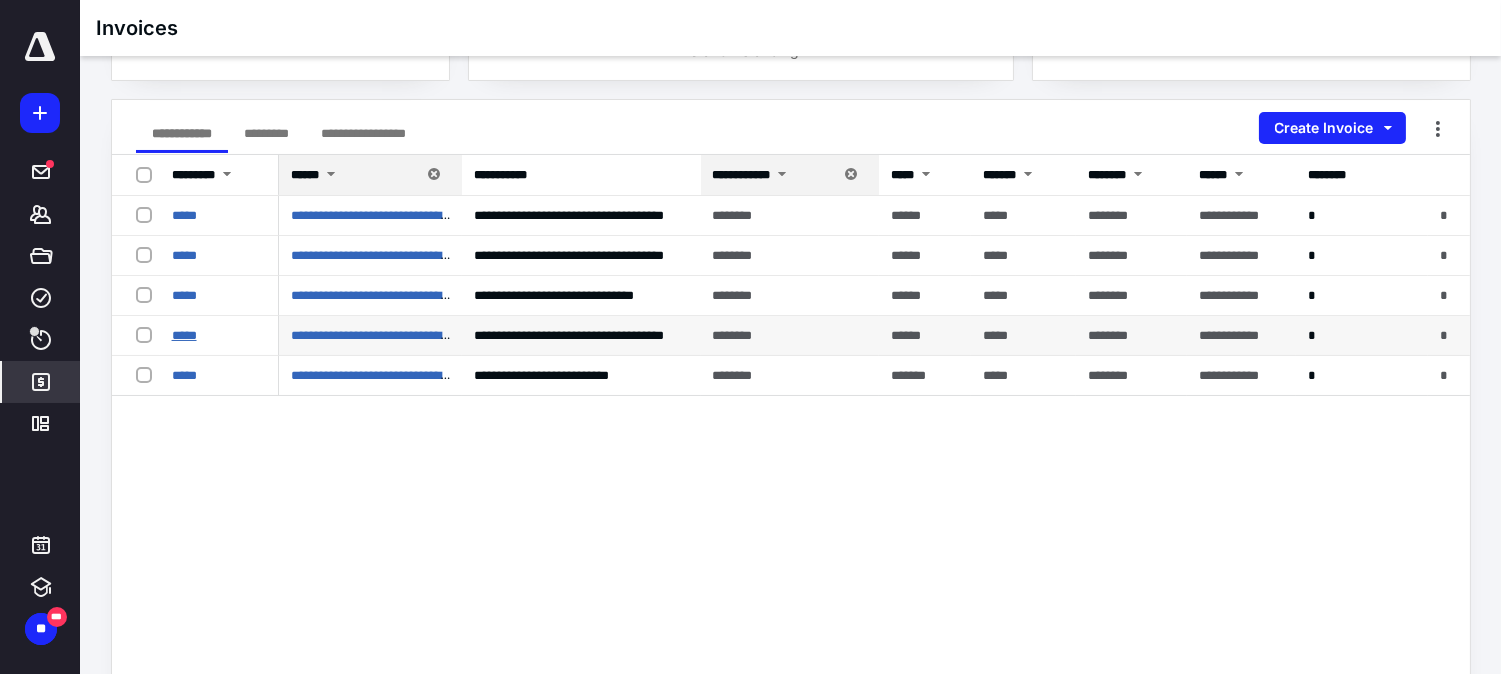 click on "*****" at bounding box center [184, 335] 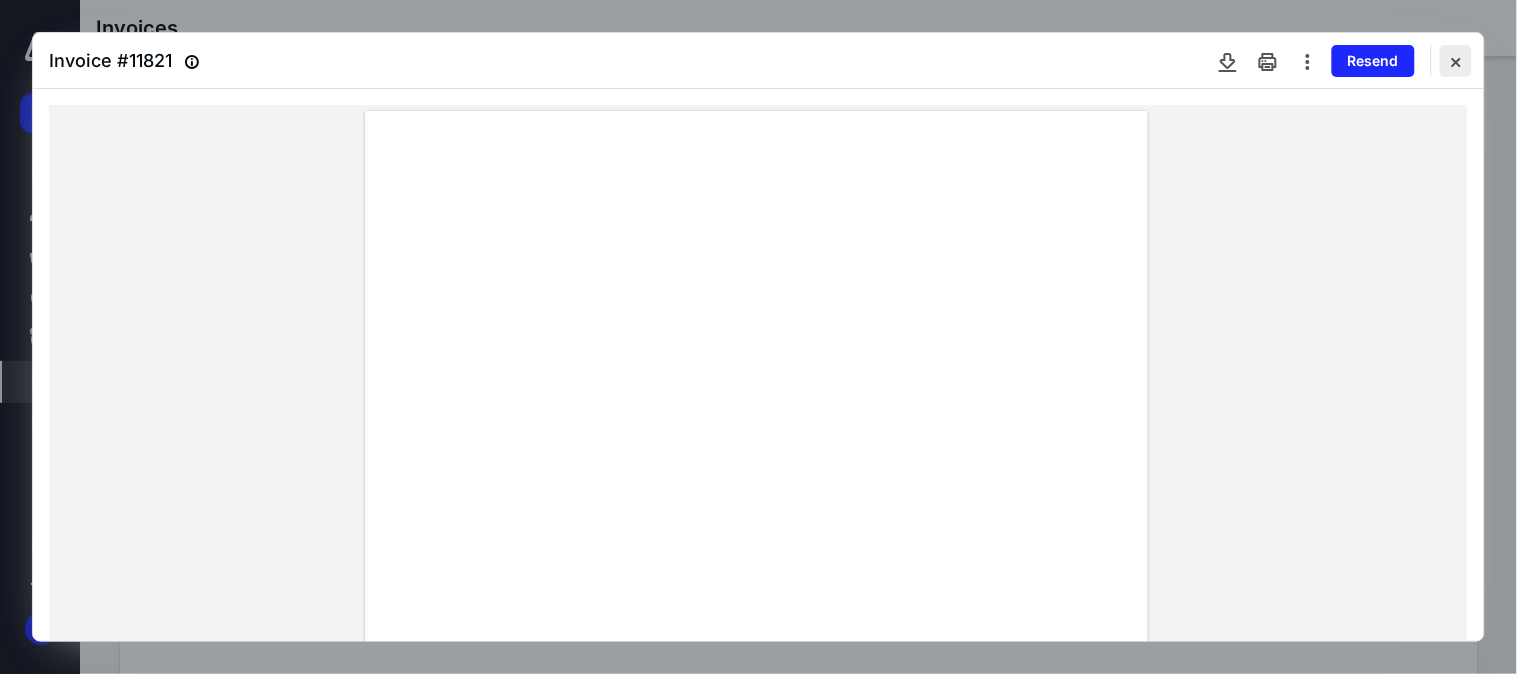 click at bounding box center (1456, 61) 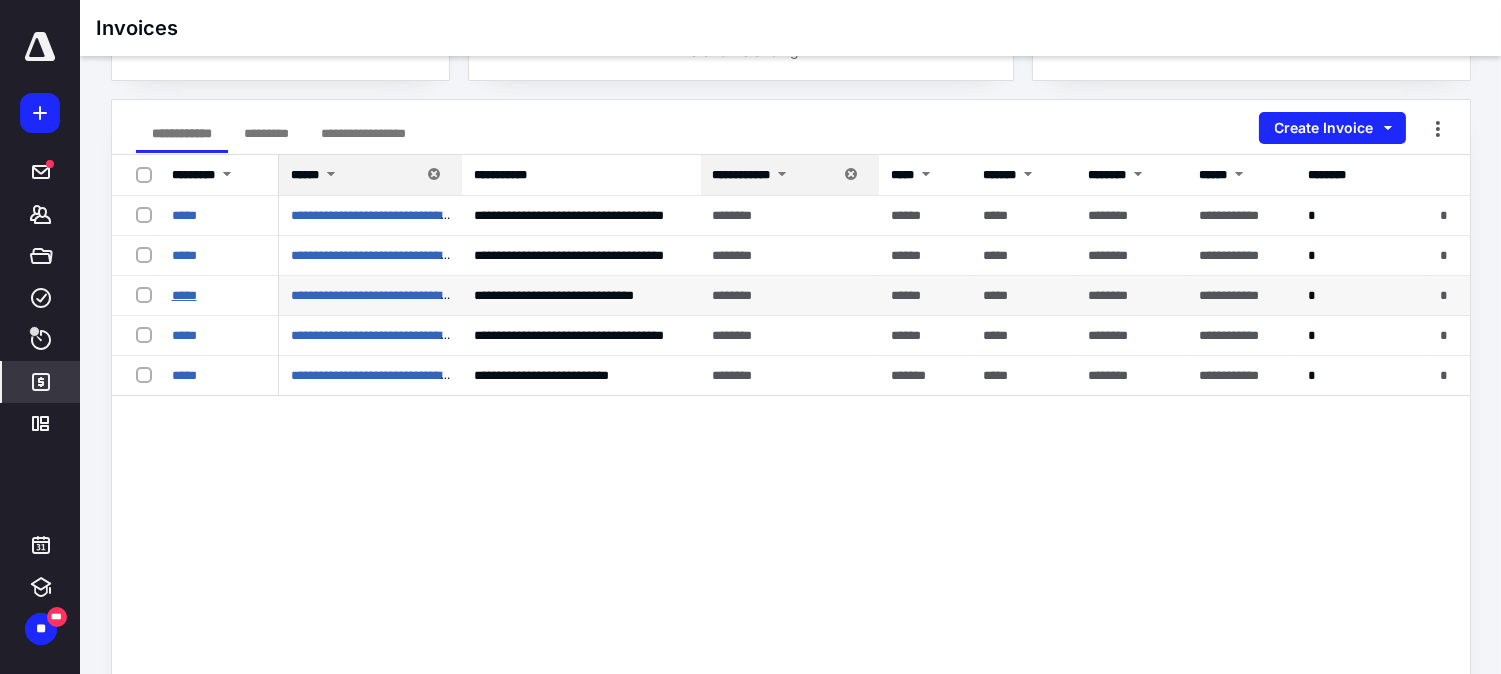 click on "*****" at bounding box center [184, 295] 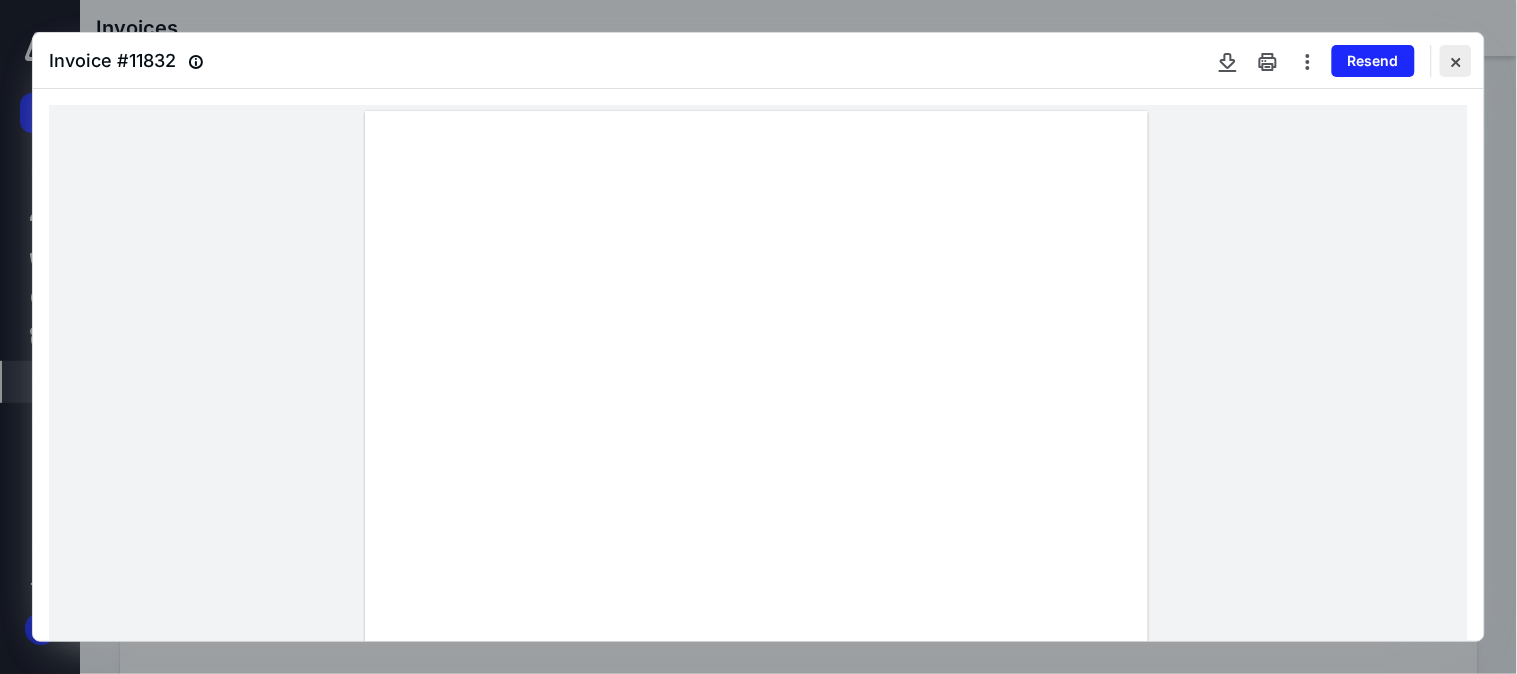 click at bounding box center [1456, 61] 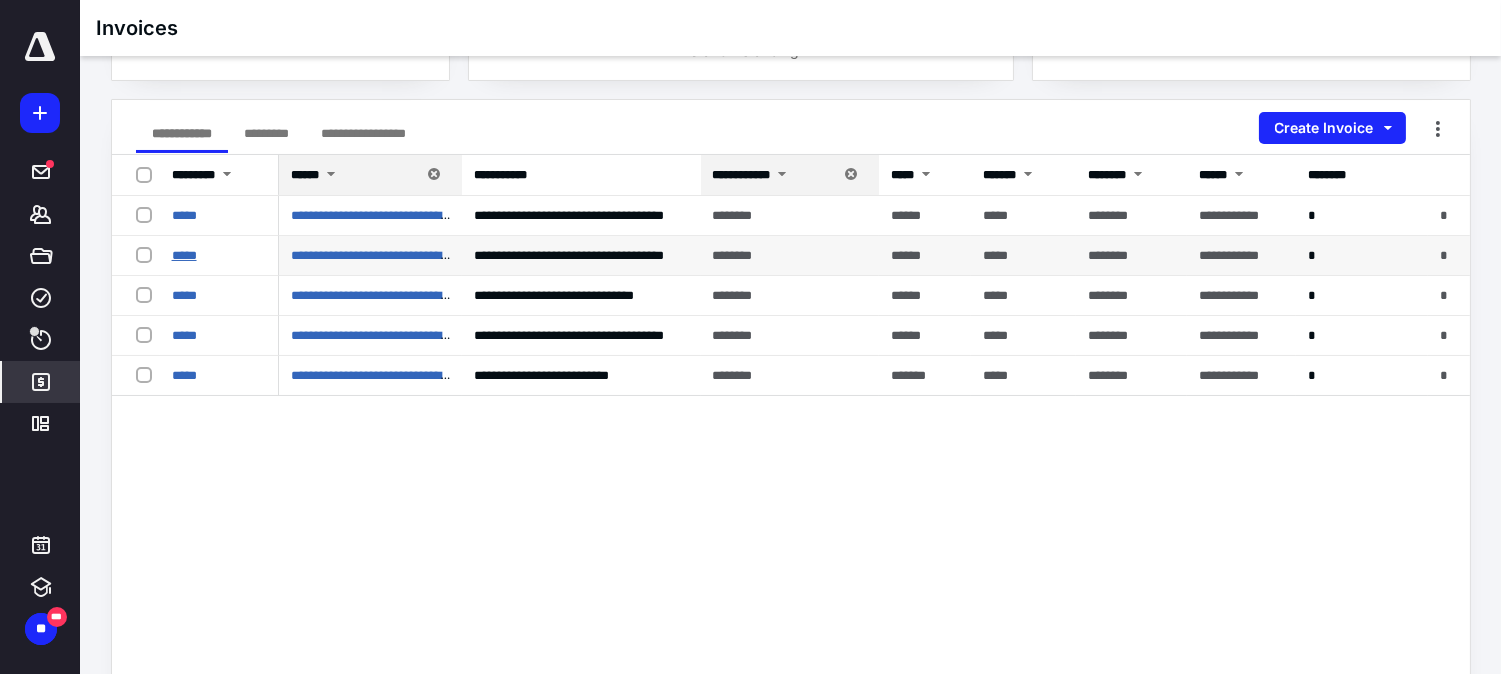 click on "*****" at bounding box center (184, 255) 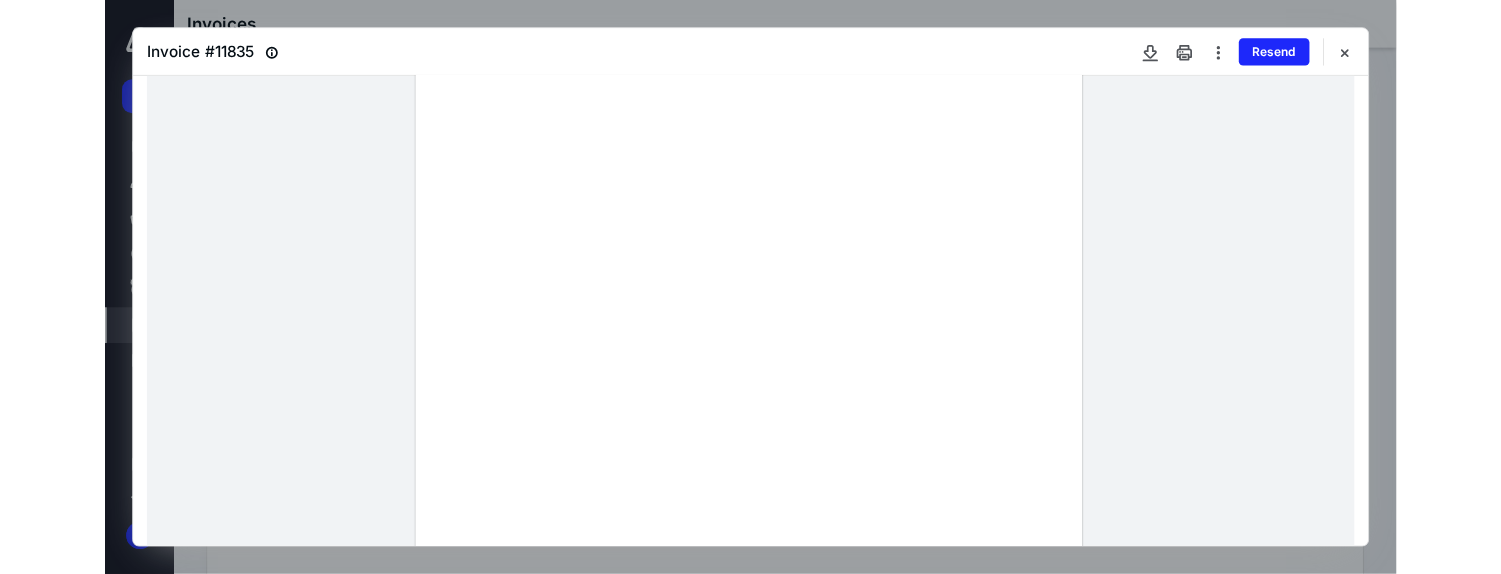 scroll, scrollTop: 0, scrollLeft: 0, axis: both 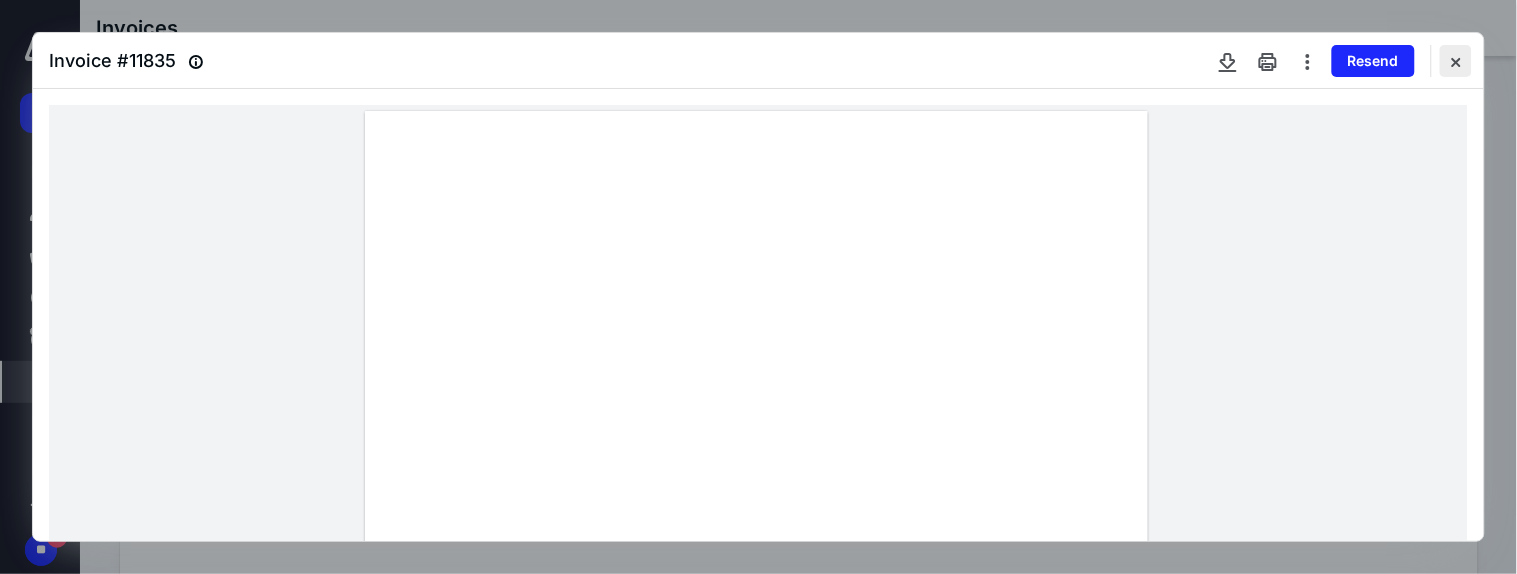 click at bounding box center [1456, 61] 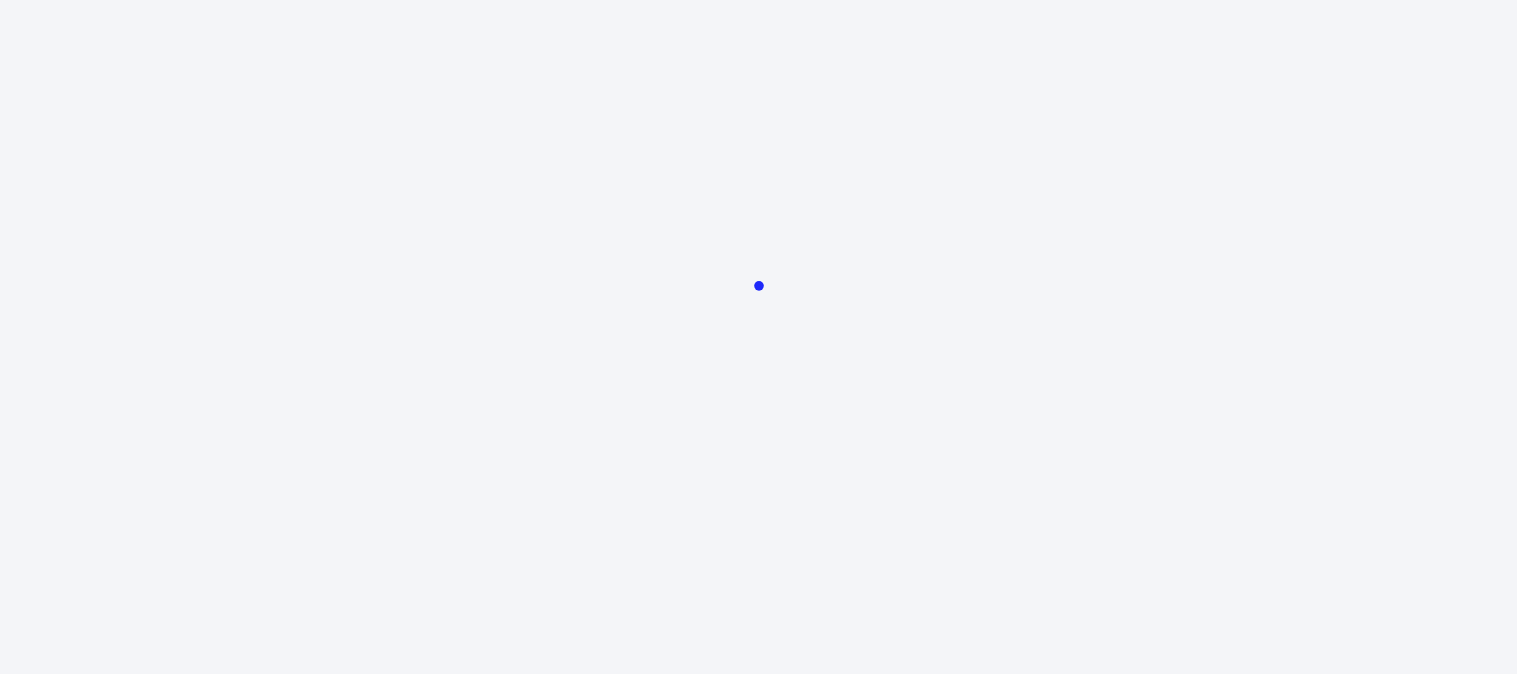 scroll, scrollTop: 0, scrollLeft: 0, axis: both 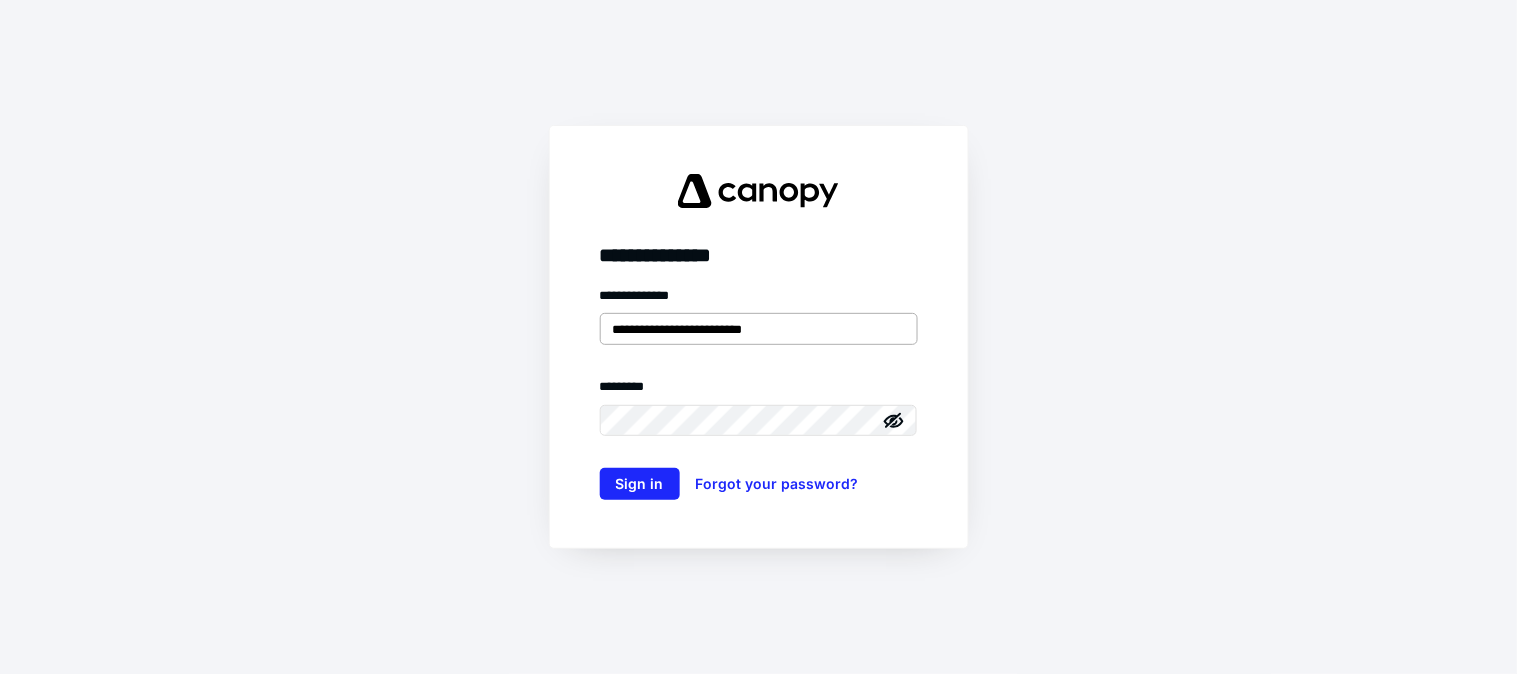 click on "**********" at bounding box center [759, 329] 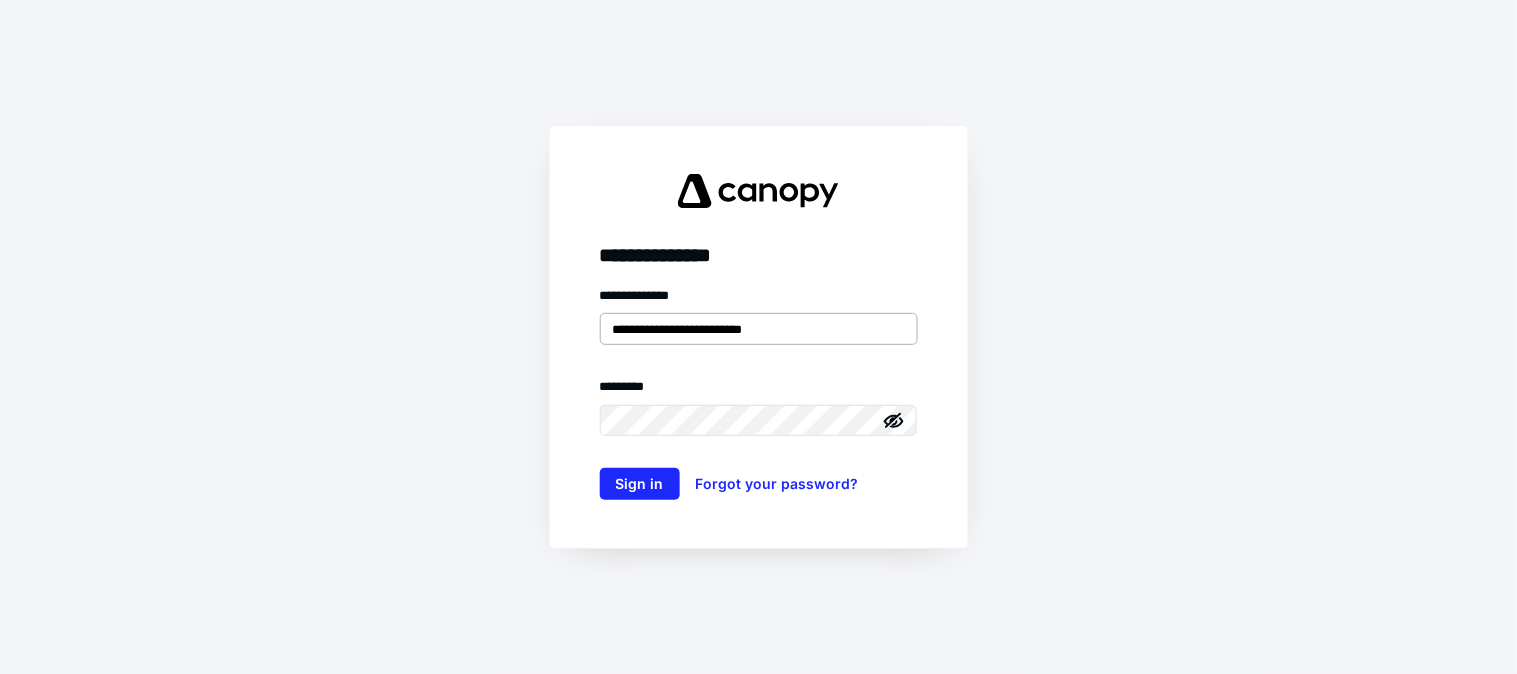 type on "**********" 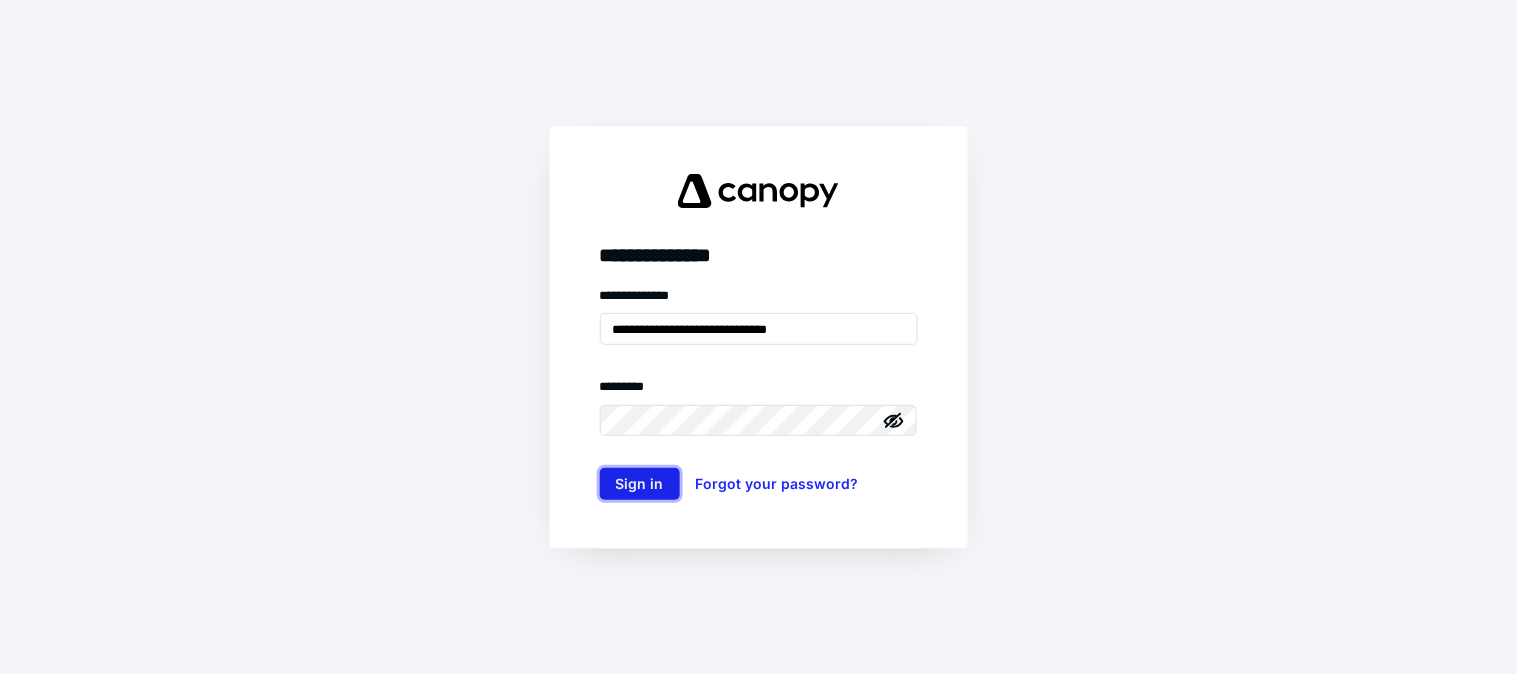 click on "Sign in" at bounding box center (640, 484) 